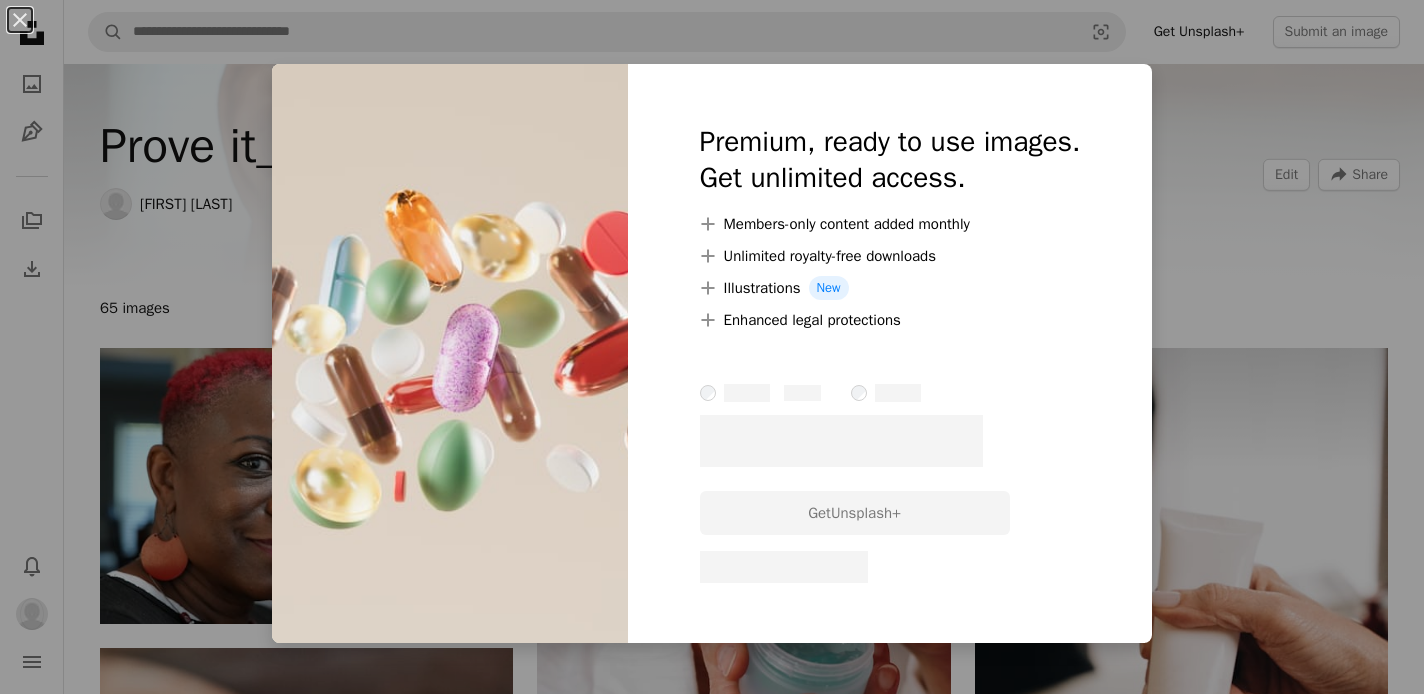scroll, scrollTop: 8029, scrollLeft: 0, axis: vertical 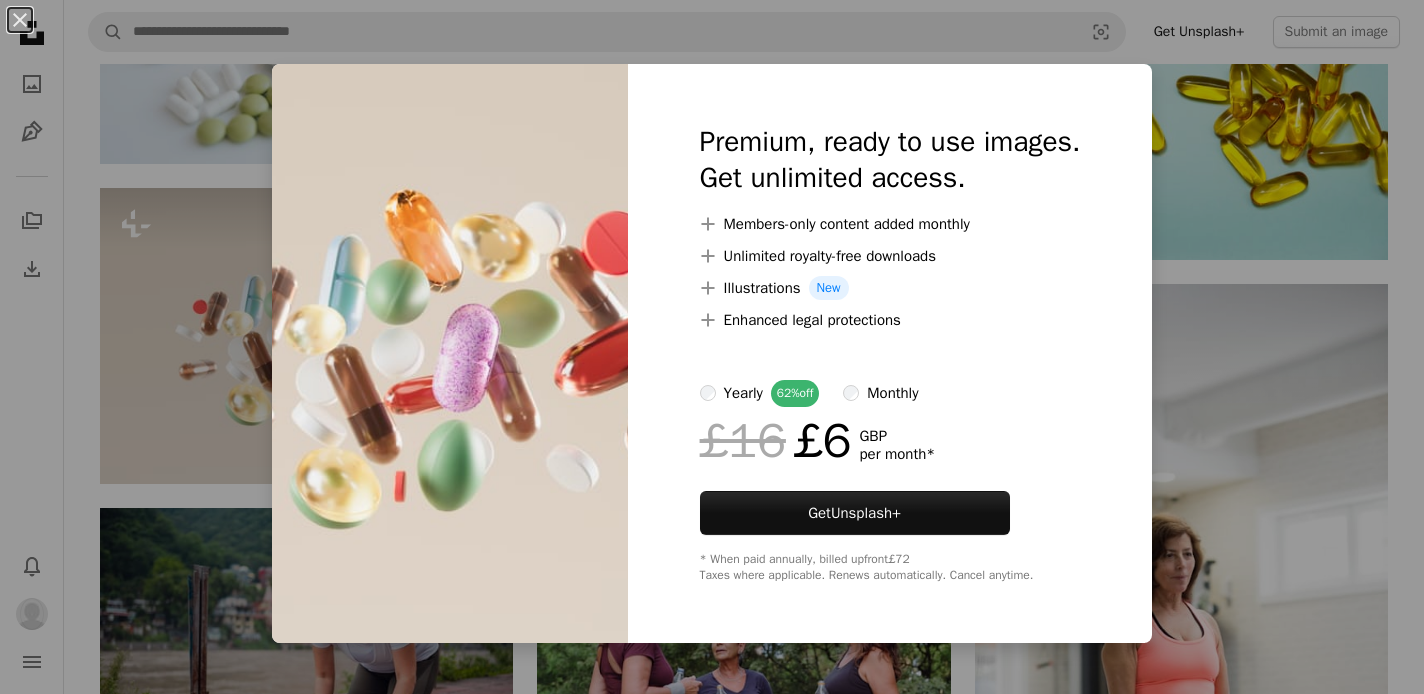 click on "An X shape Premium, ready to use images. Get unlimited access. A plus sign Members-only content added monthly A plus sign Unlimited royalty-free downloads A plus sign Illustrations  New A plus sign Enhanced legal protections yearly 62%  off monthly £16   £6 GBP per month * Get  Unsplash+ * When paid annually, billed upfront  £72 Taxes where applicable. Renews automatically. Cancel anytime." at bounding box center (712, 347) 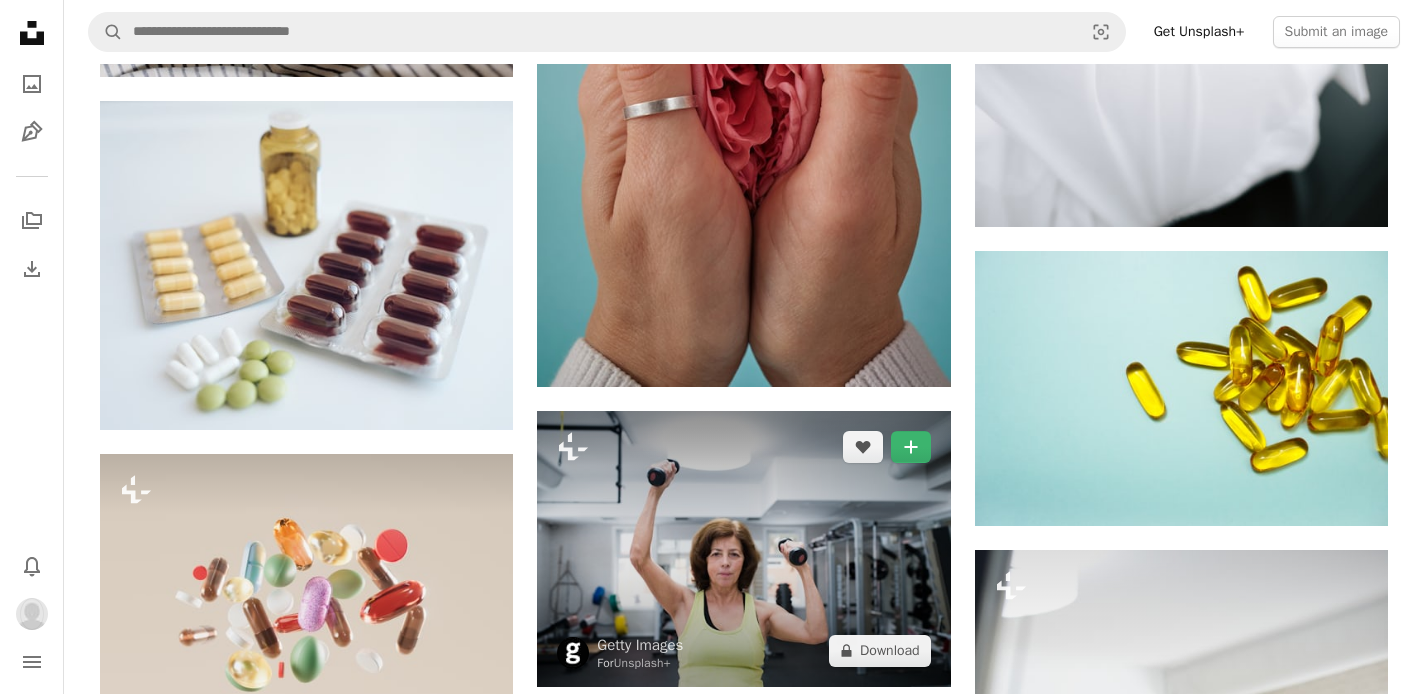 scroll, scrollTop: 7743, scrollLeft: 0, axis: vertical 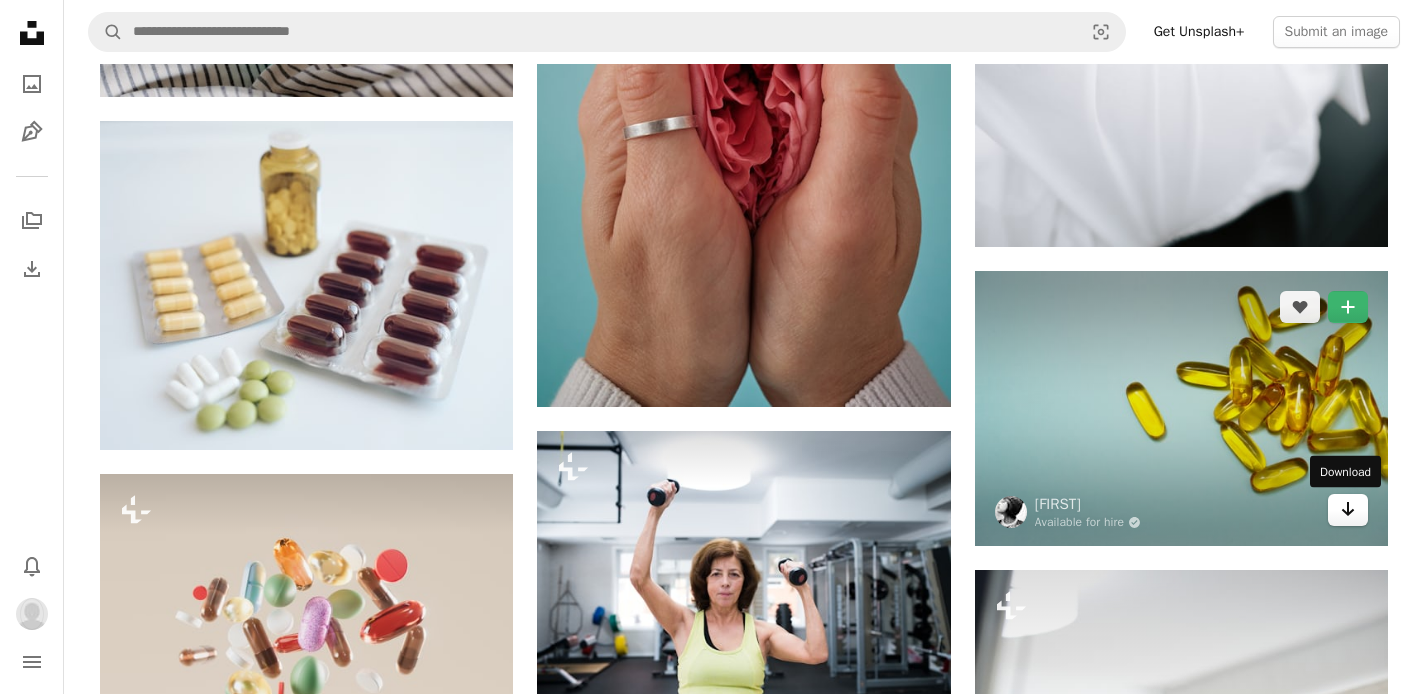 click on "Arrow pointing down" at bounding box center (1348, 510) 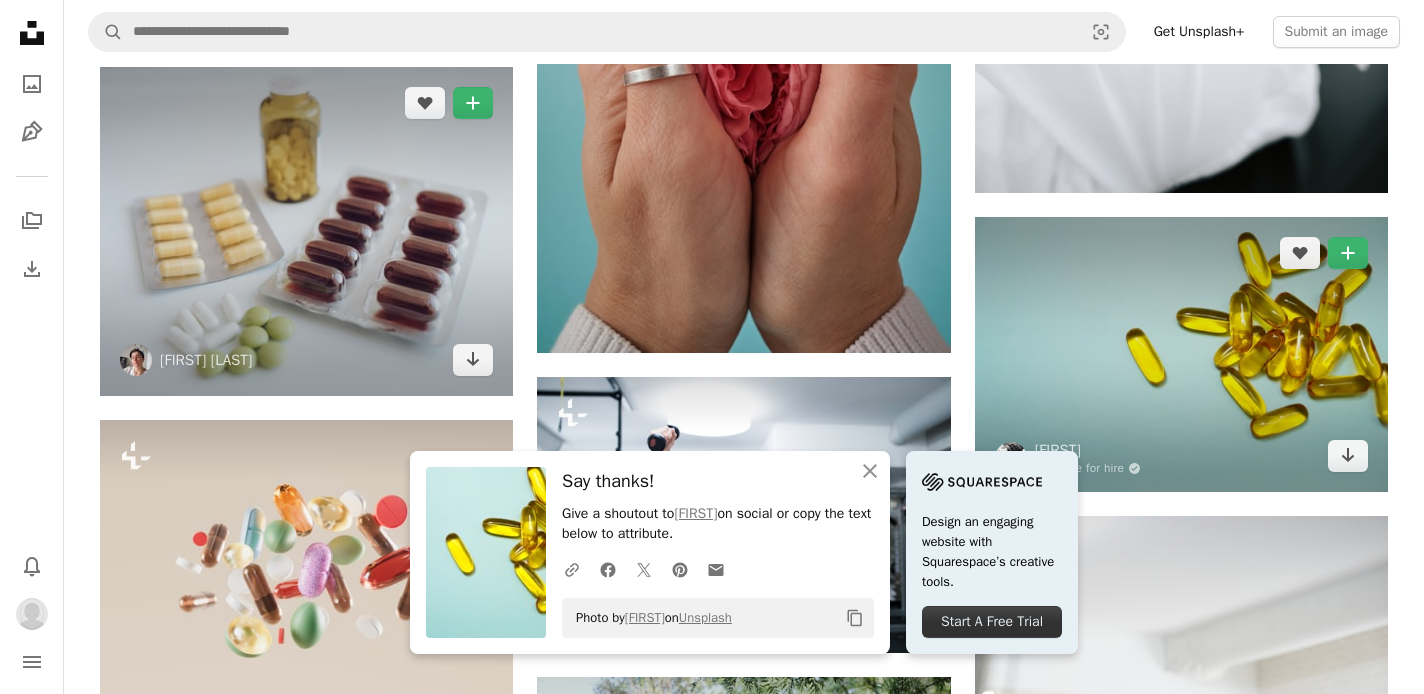 scroll, scrollTop: 7797, scrollLeft: 0, axis: vertical 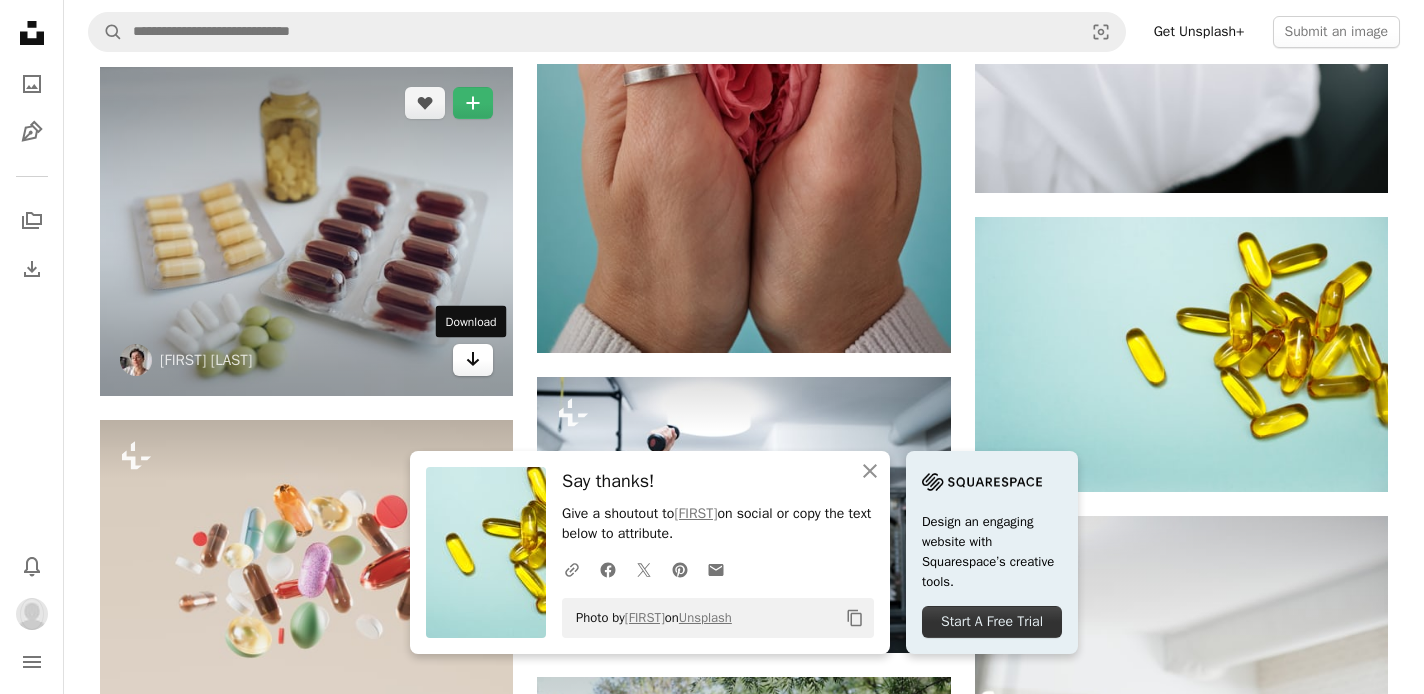 click on "Arrow pointing down" at bounding box center [473, 360] 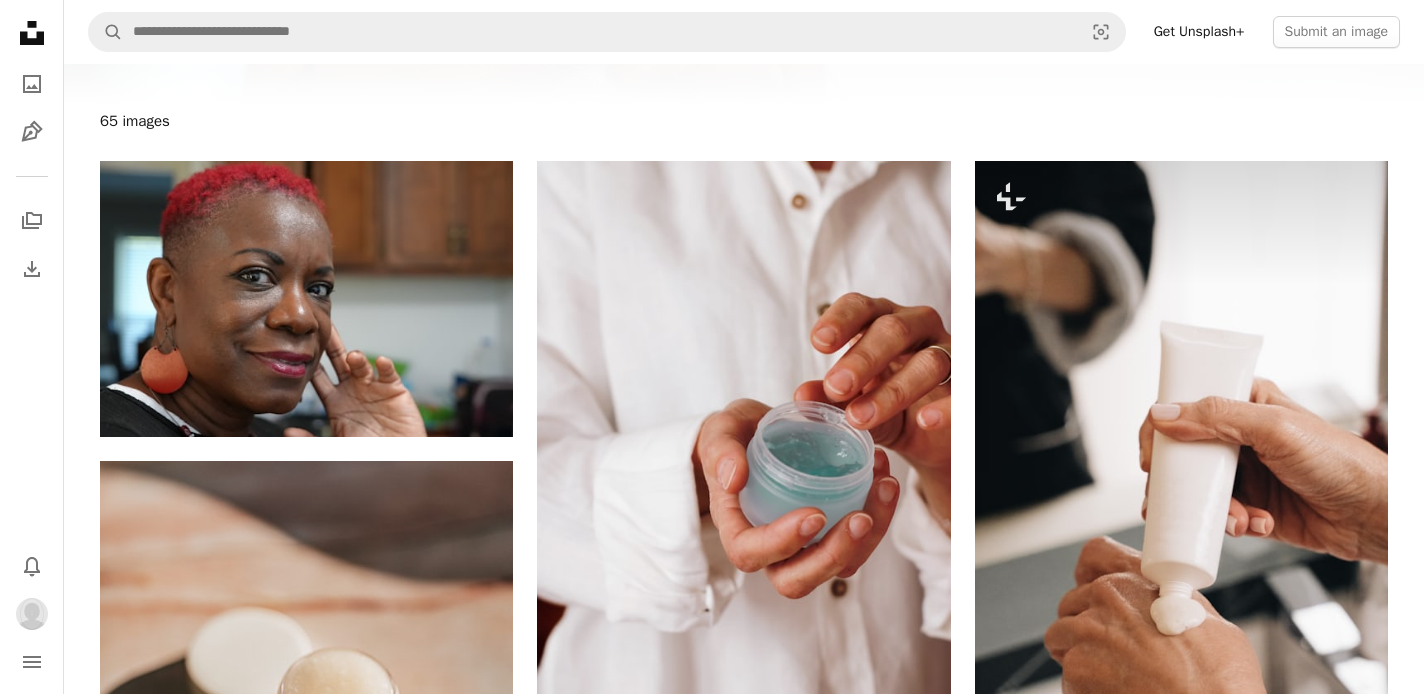 scroll, scrollTop: 0, scrollLeft: 0, axis: both 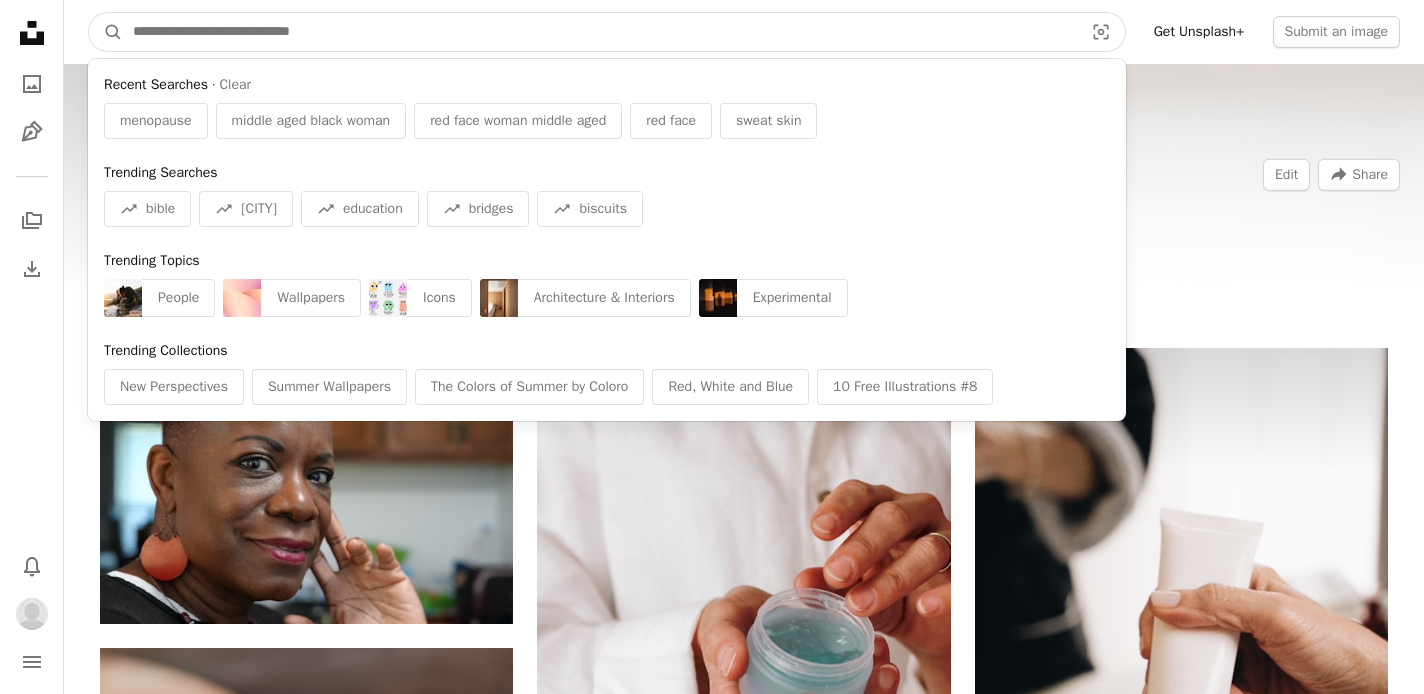 click at bounding box center (600, 32) 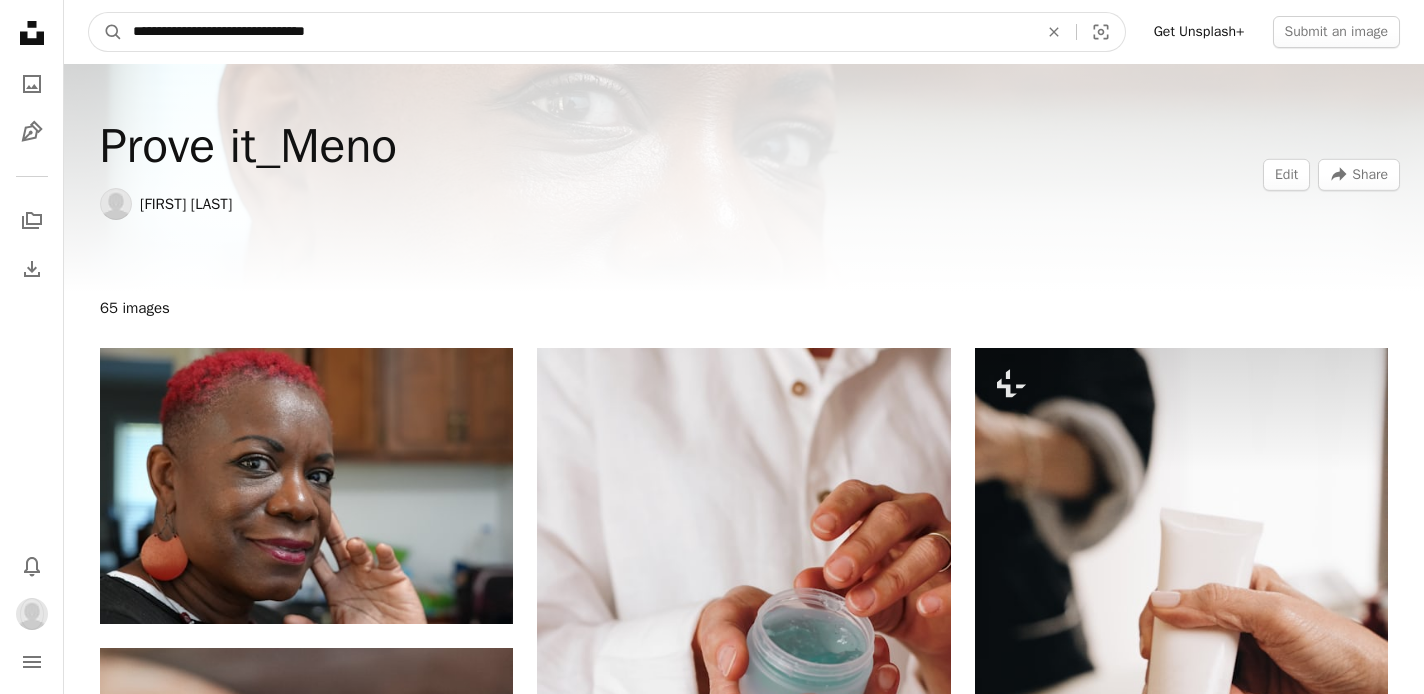 type on "**********" 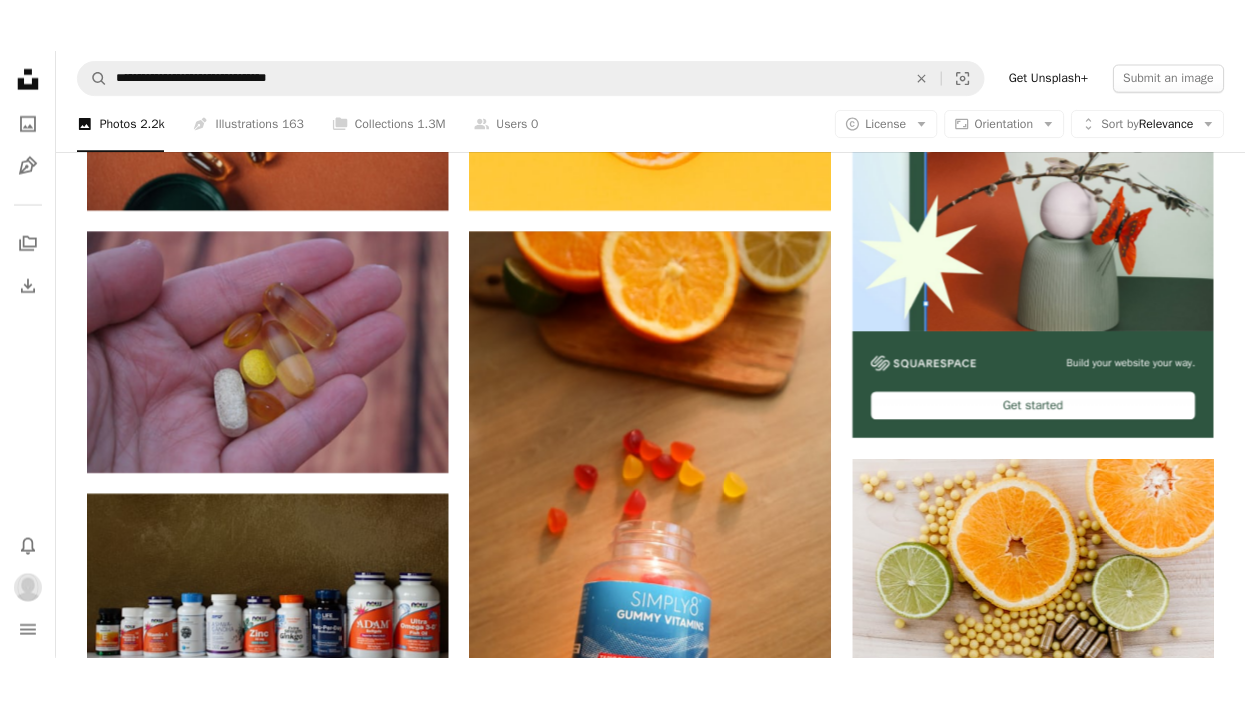 scroll, scrollTop: 0, scrollLeft: 0, axis: both 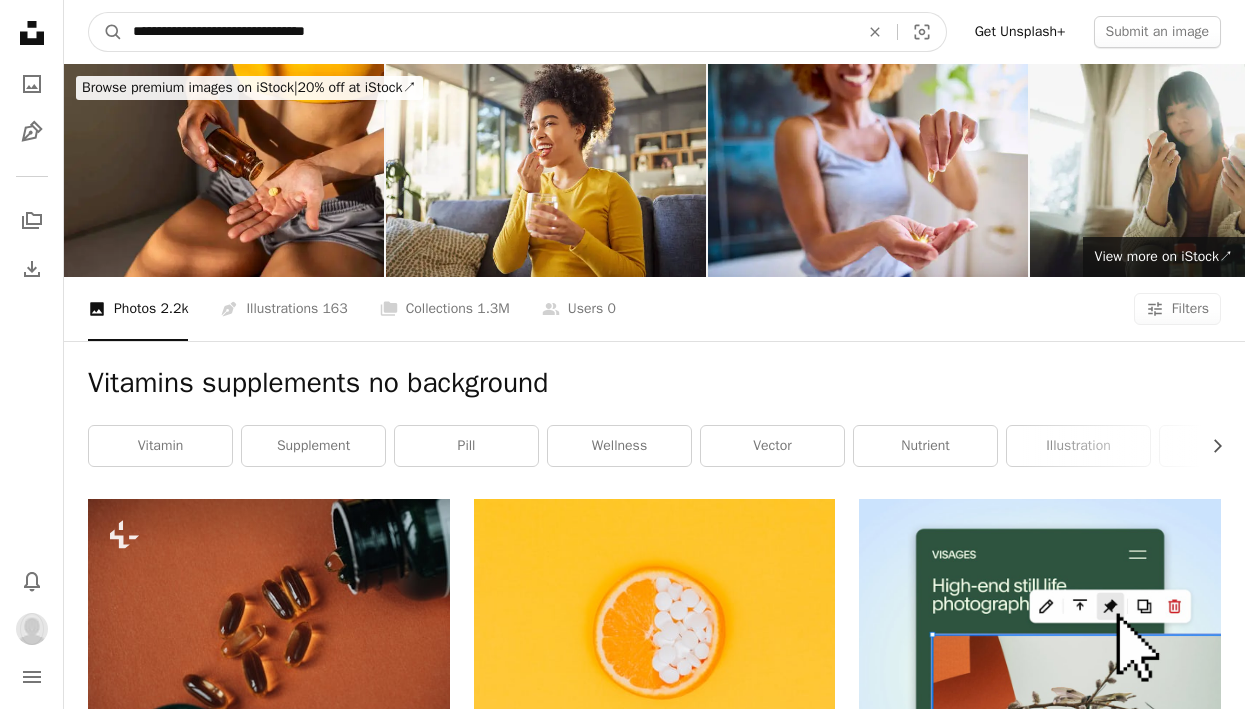 drag, startPoint x: 391, startPoint y: 32, endPoint x: 280, endPoint y: 32, distance: 111 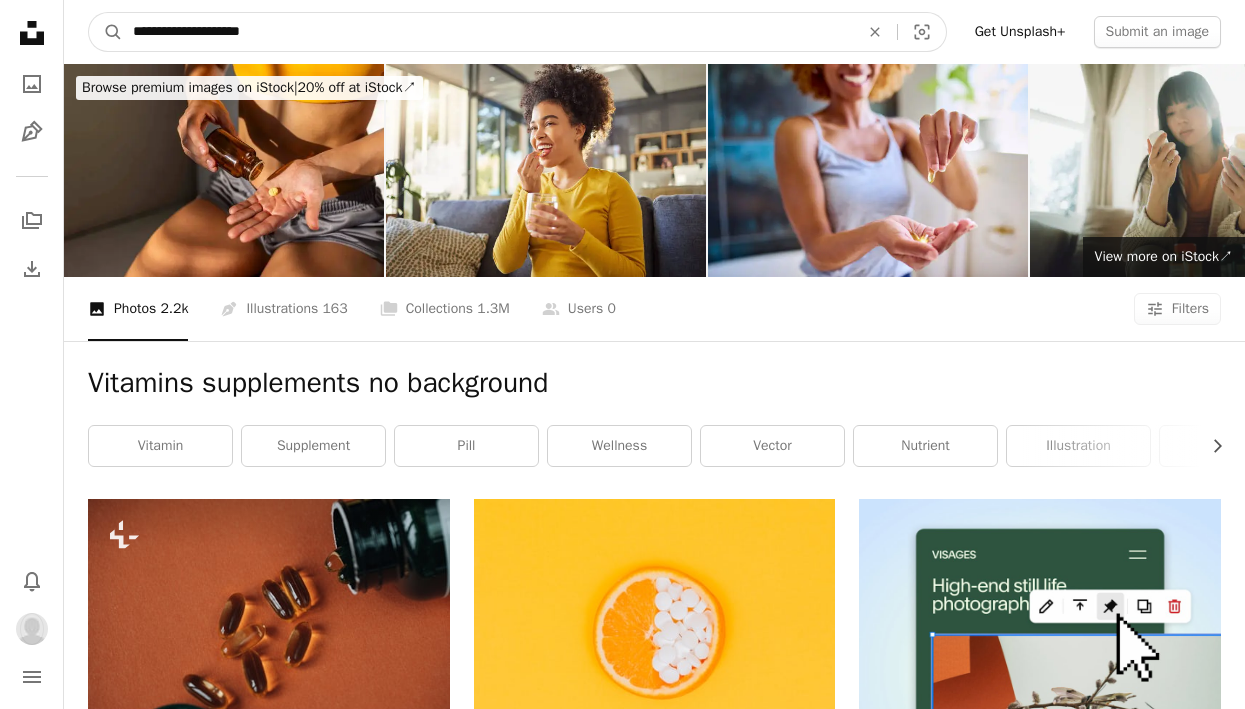 click on "A magnifying glass" at bounding box center (106, 32) 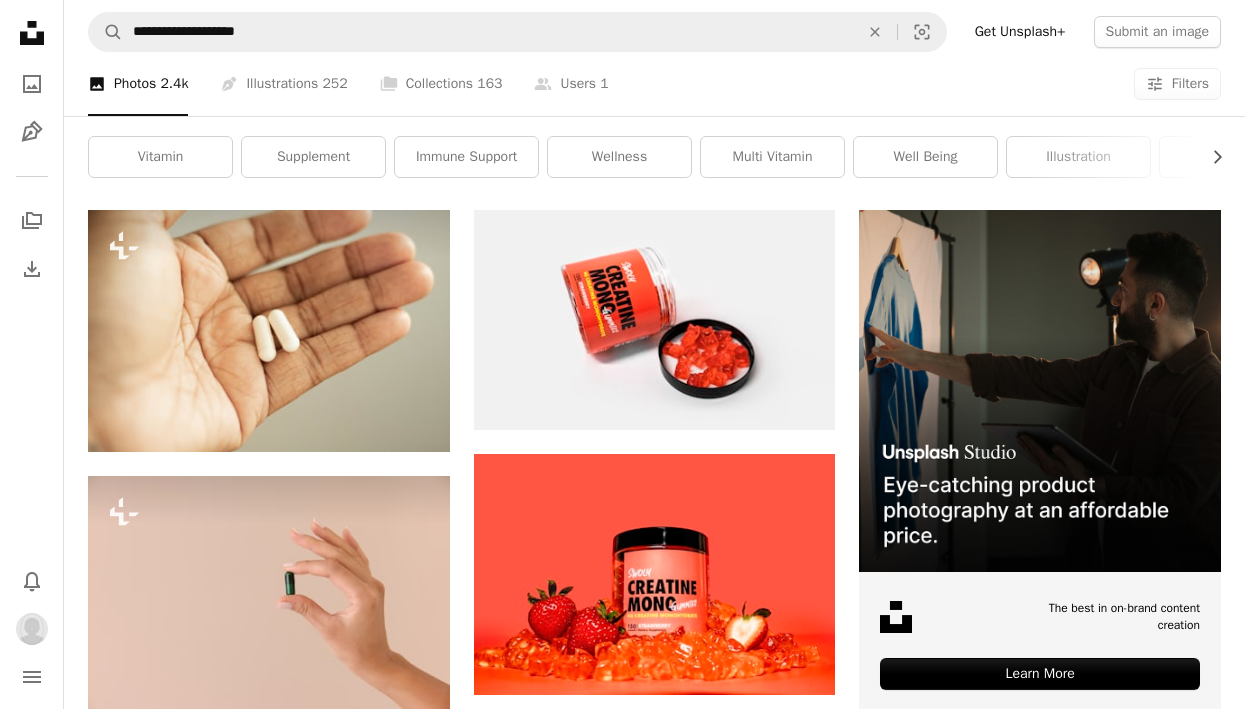 scroll, scrollTop: 287, scrollLeft: 0, axis: vertical 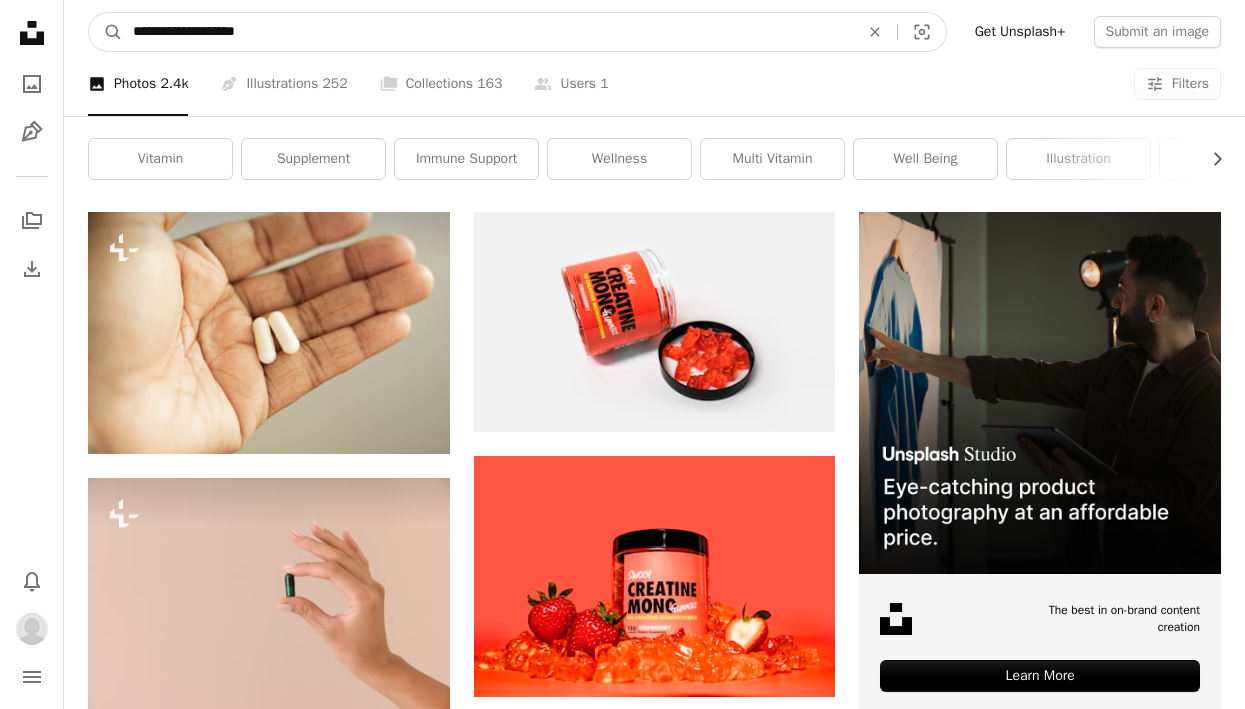 click on "**********" at bounding box center [488, 32] 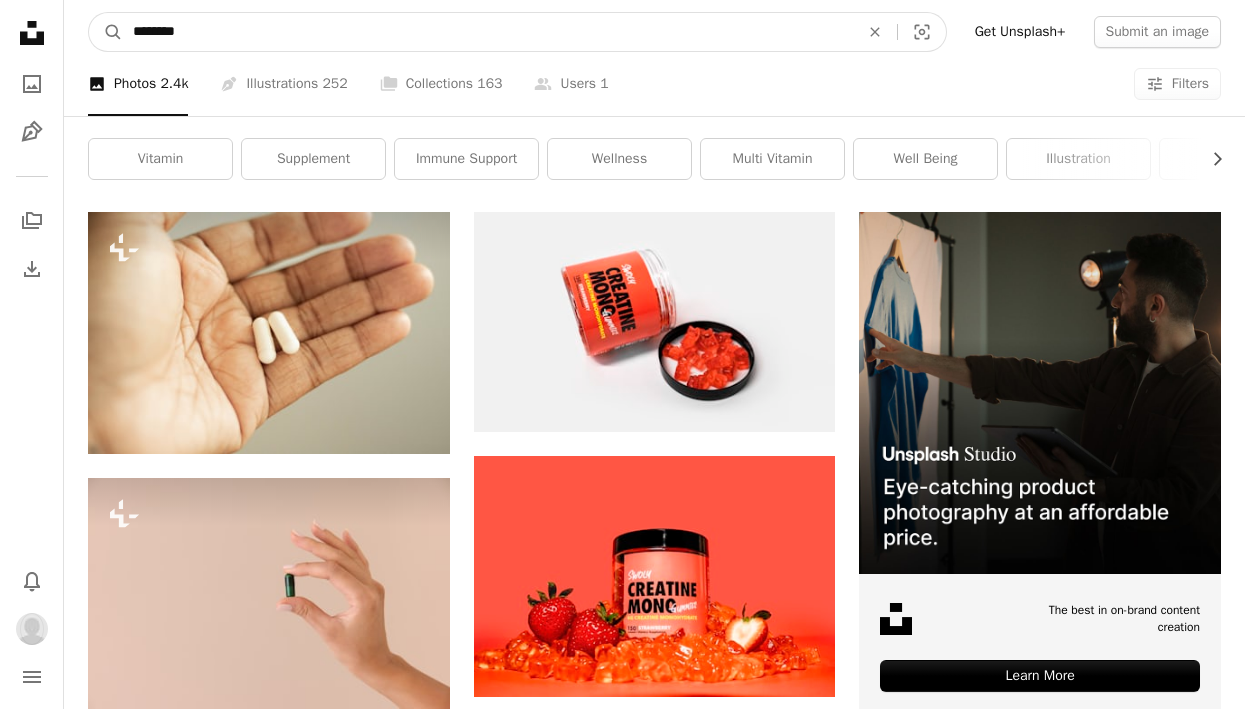 click on "A magnifying glass" at bounding box center (106, 32) 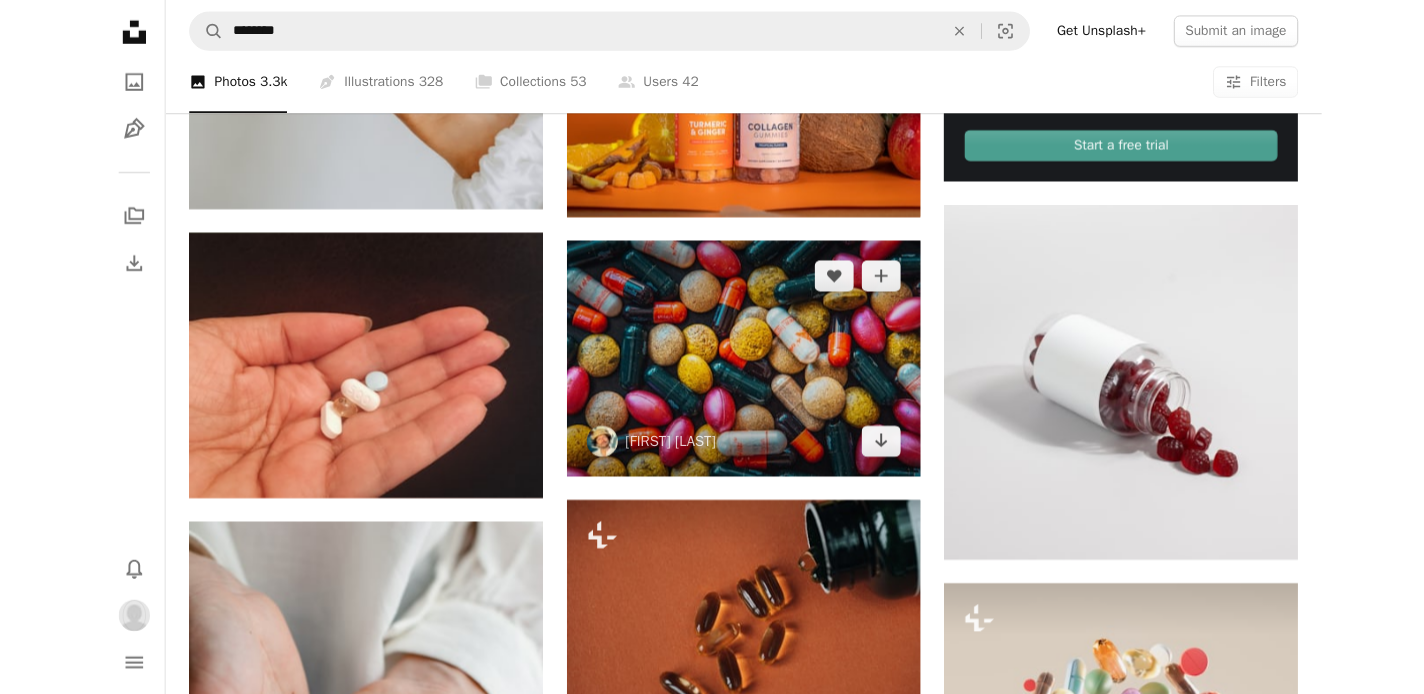 scroll, scrollTop: 813, scrollLeft: 0, axis: vertical 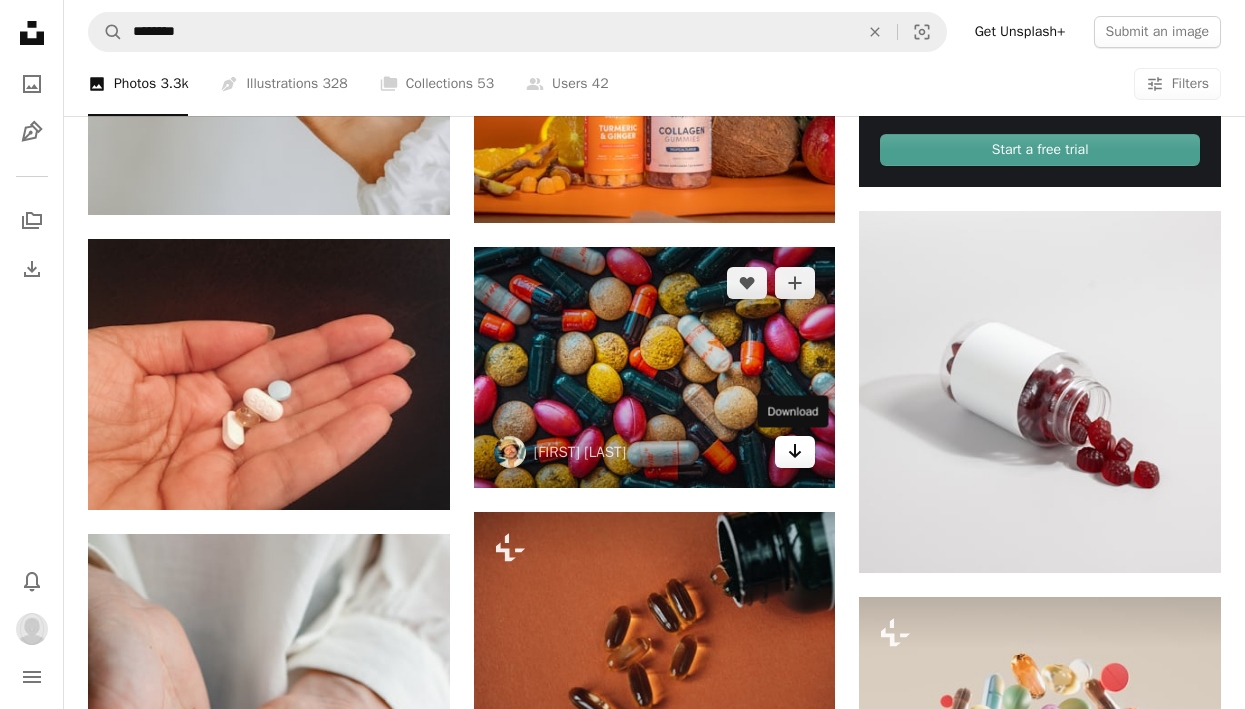 click on "Arrow pointing down" 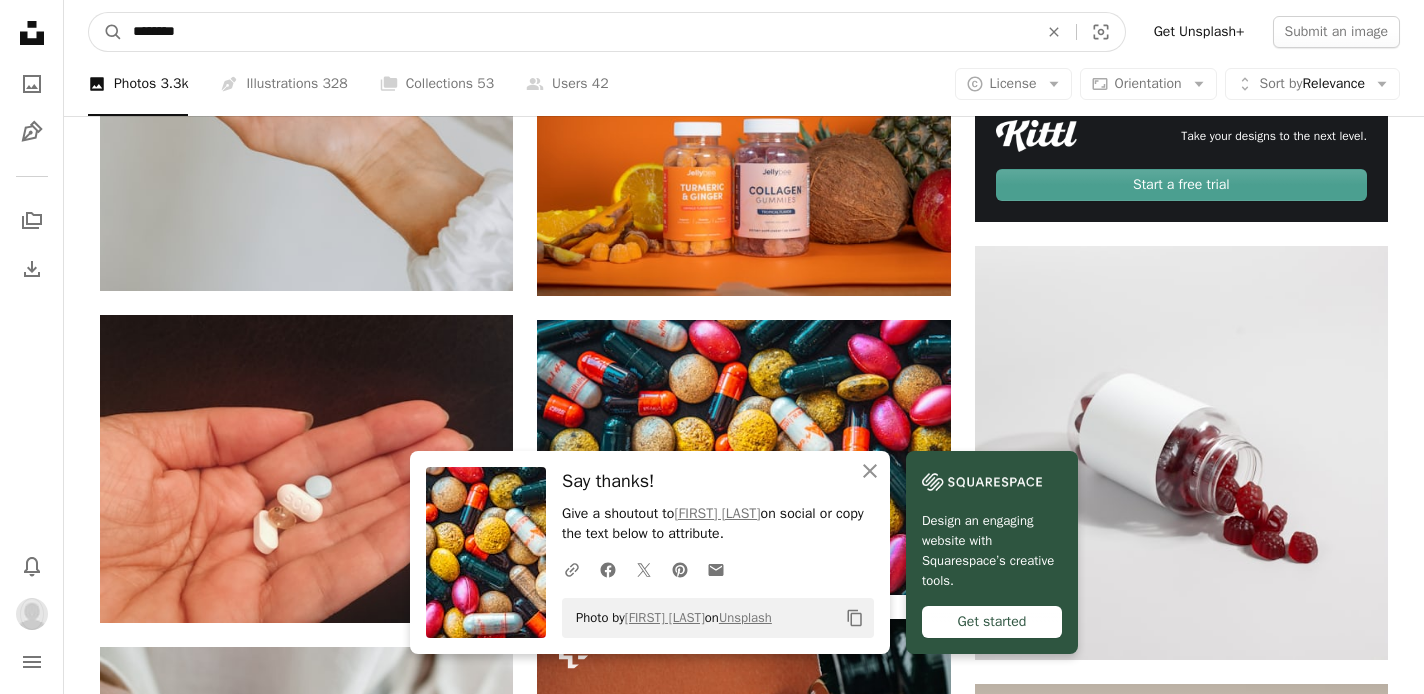 drag, startPoint x: 203, startPoint y: 34, endPoint x: 49, endPoint y: 19, distance: 154.72879 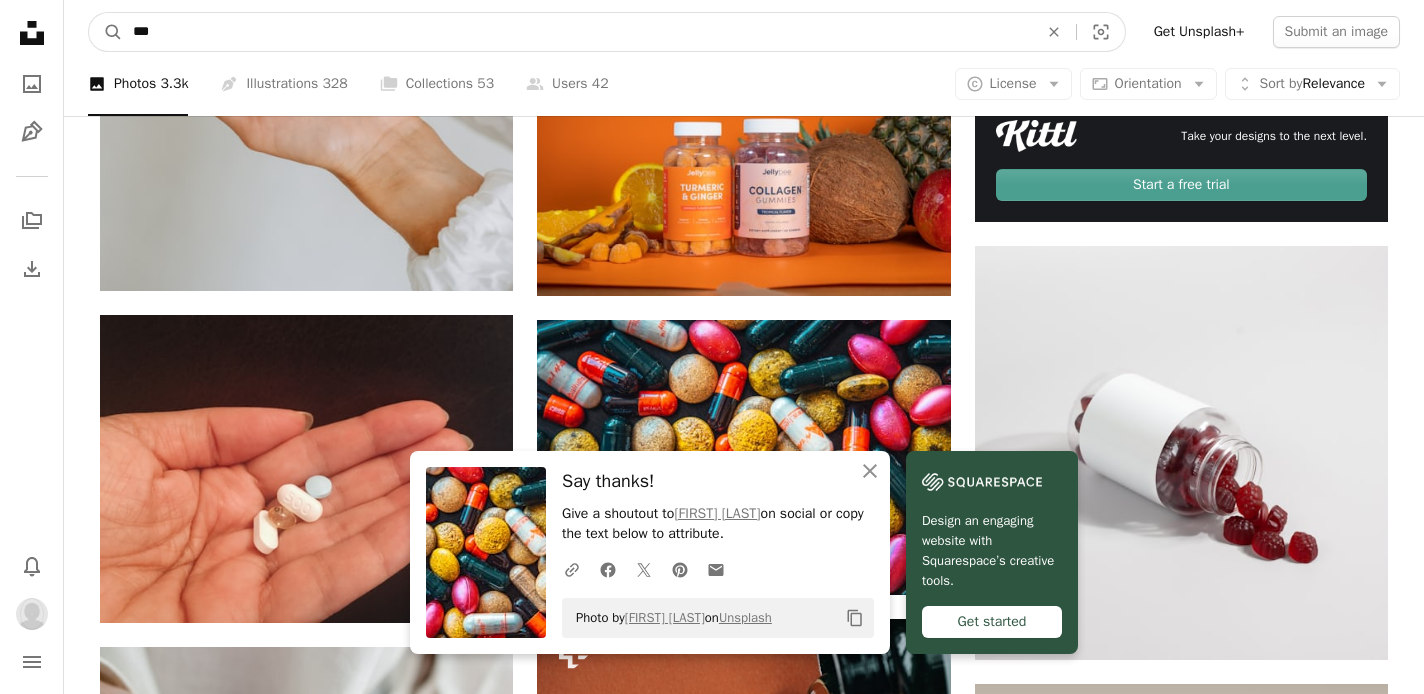 type on "***" 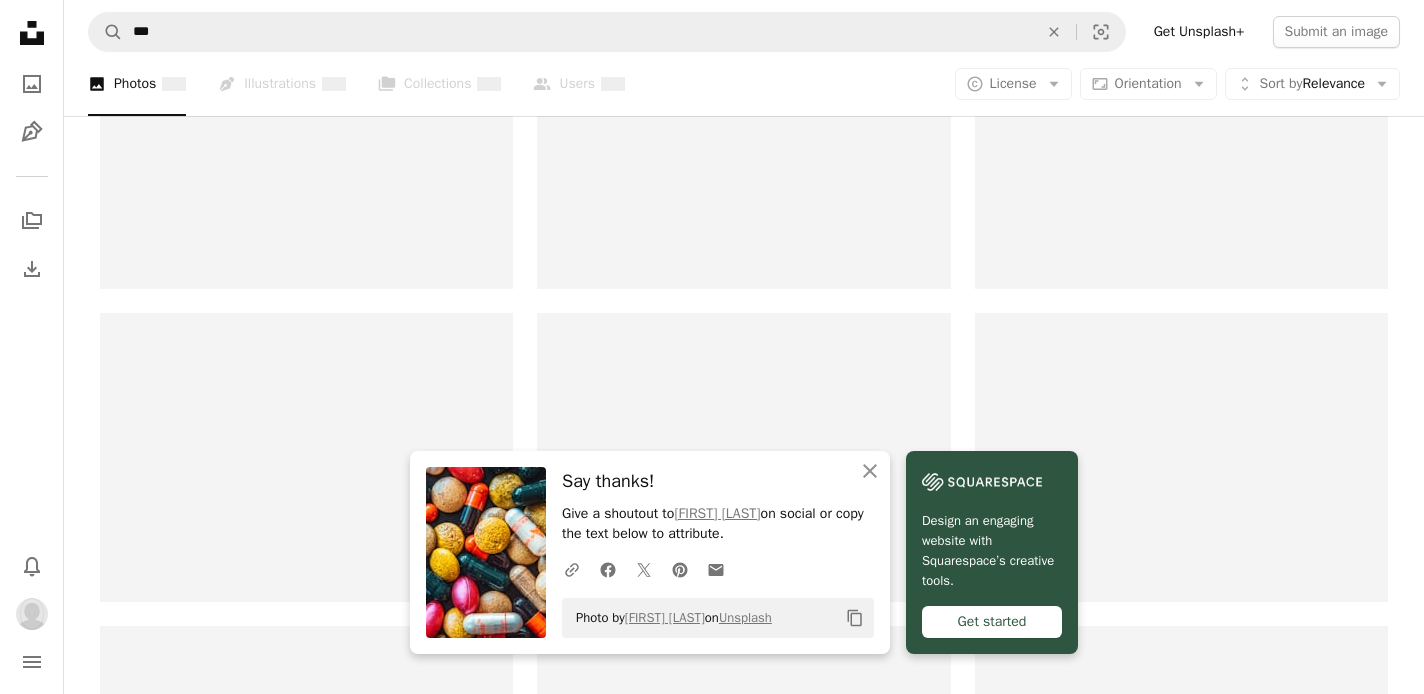 scroll, scrollTop: 0, scrollLeft: 0, axis: both 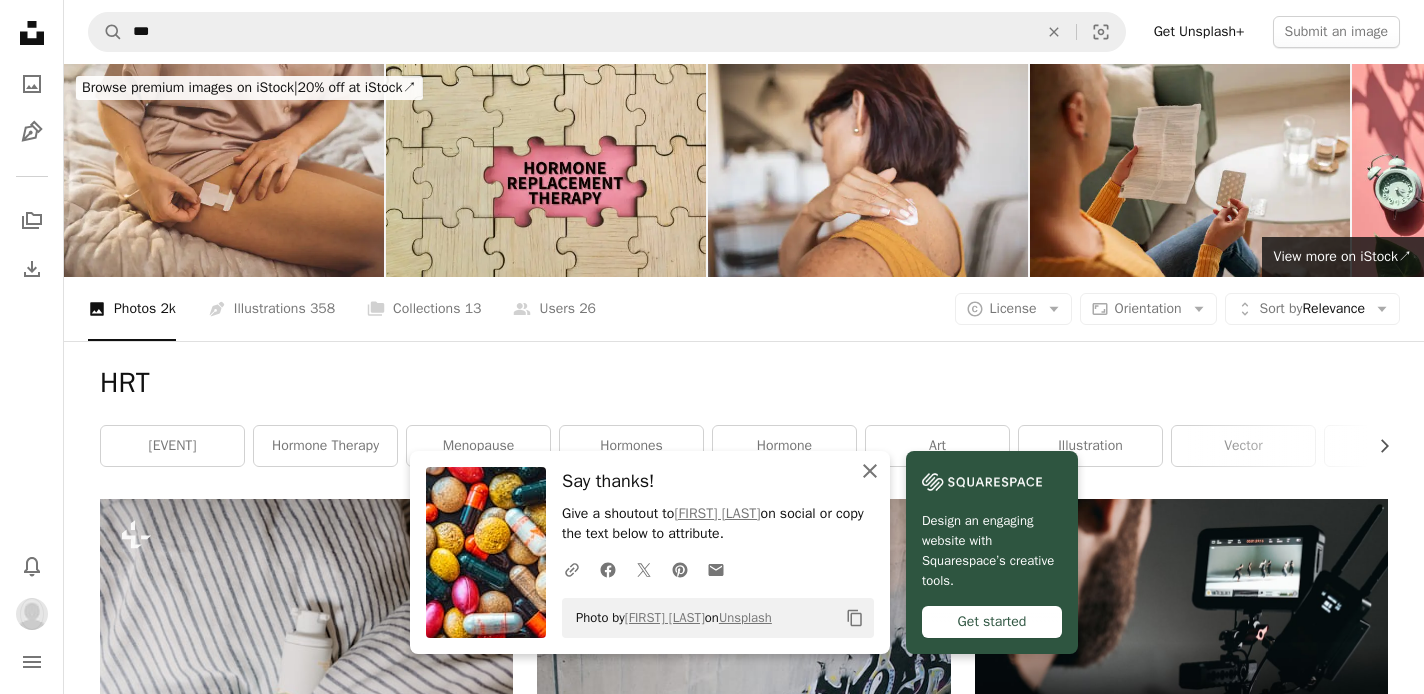 click 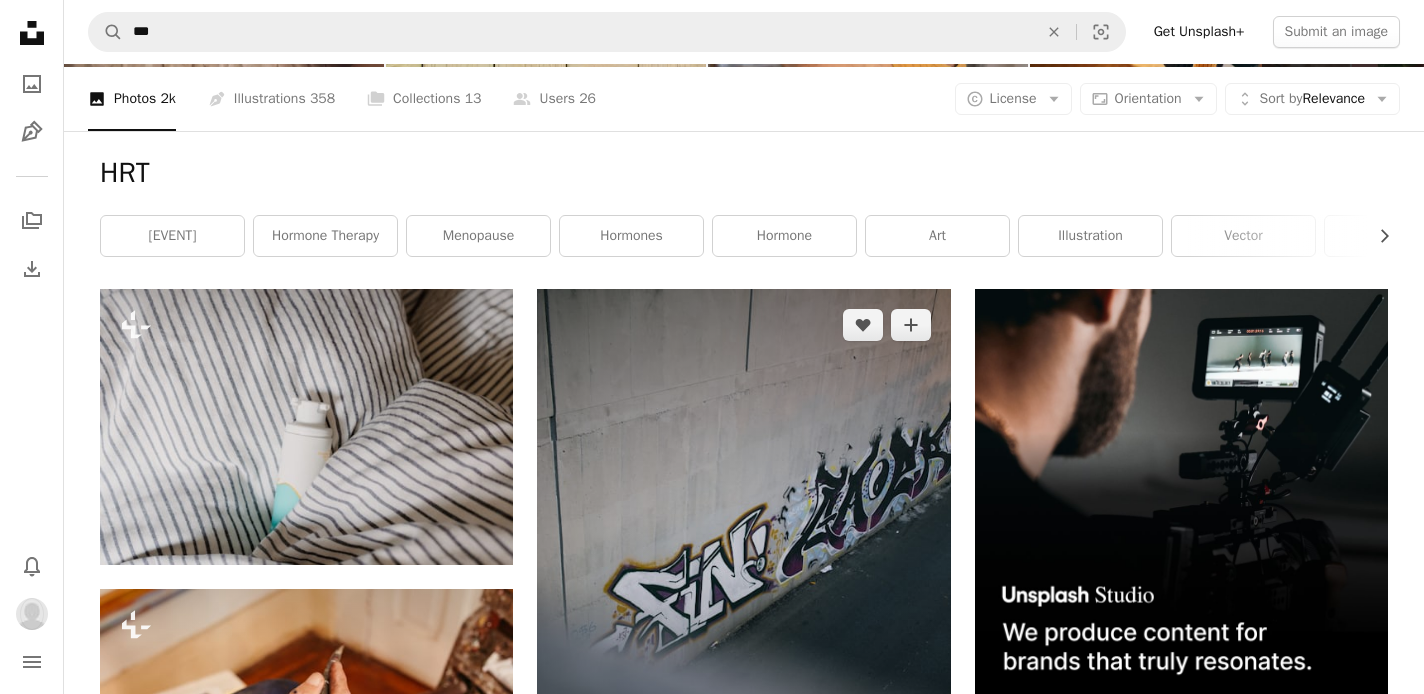 scroll, scrollTop: 214, scrollLeft: 0, axis: vertical 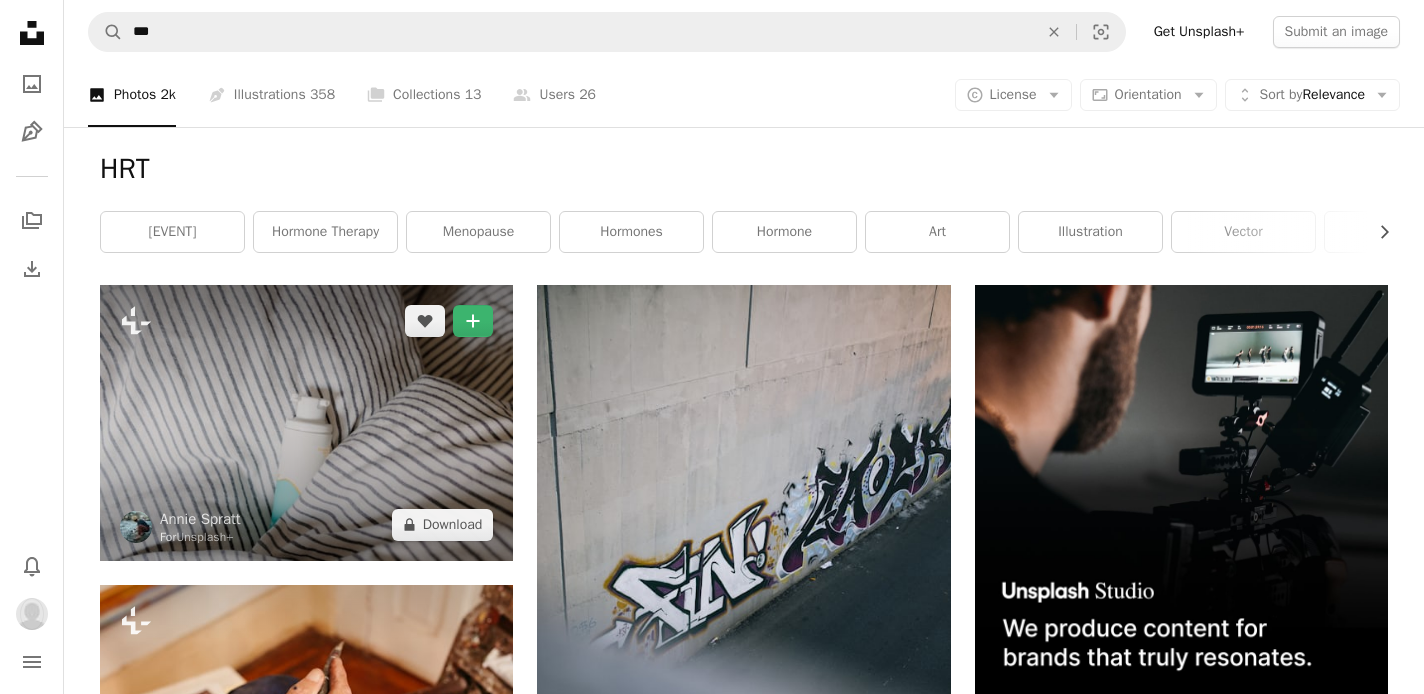 click at bounding box center [306, 422] 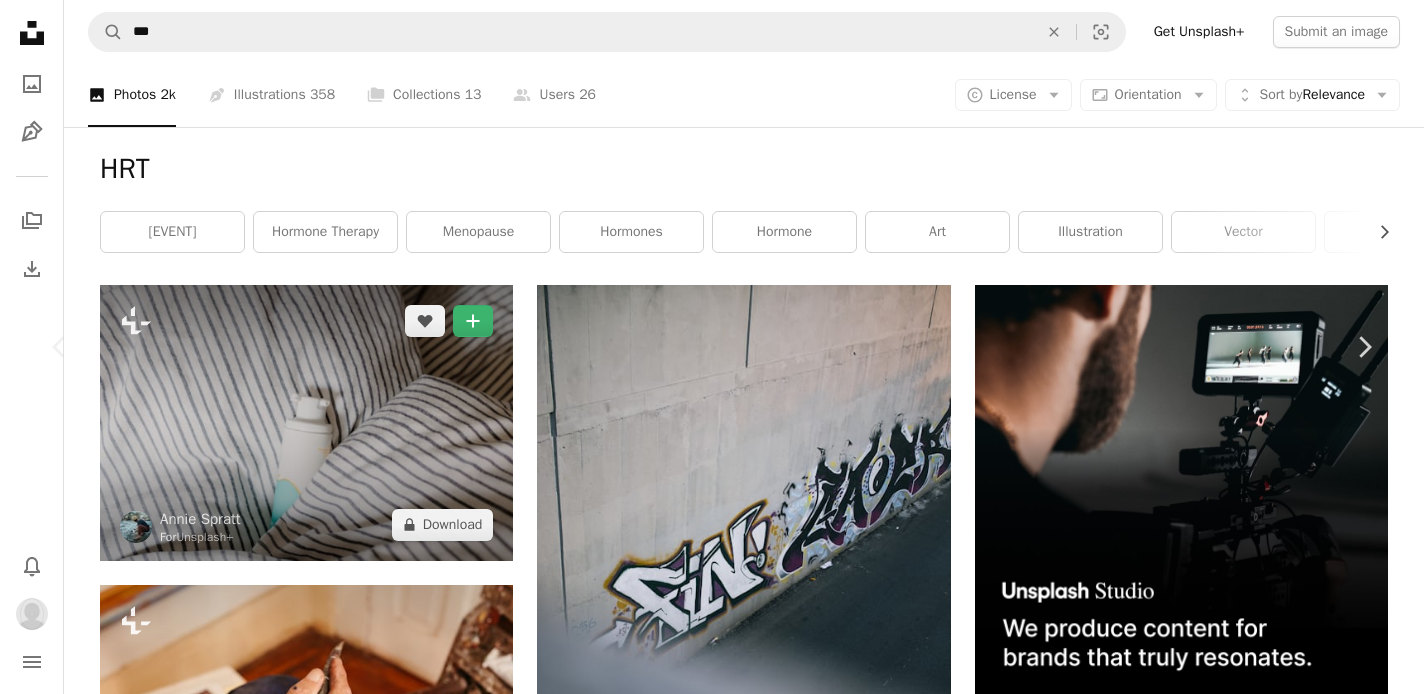 scroll, scrollTop: 571, scrollLeft: 0, axis: vertical 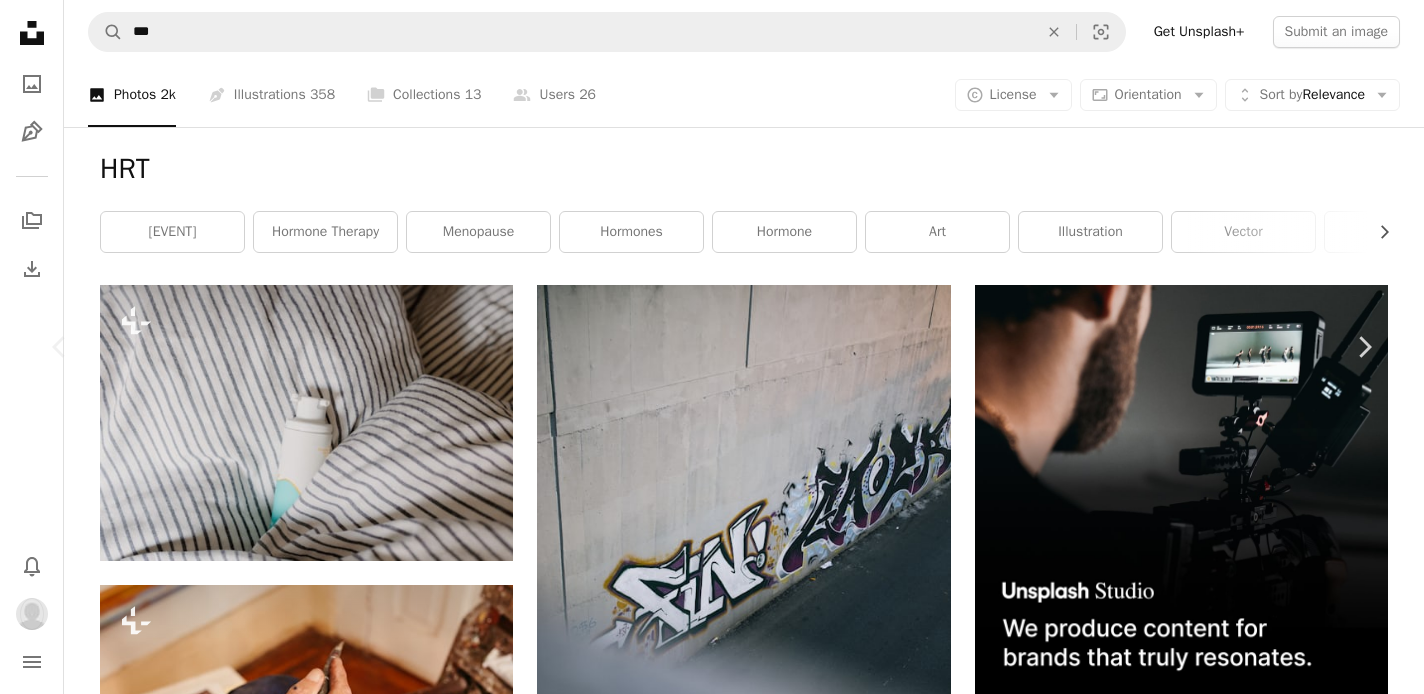 click on "[EVENT]" at bounding box center [654, 4865] 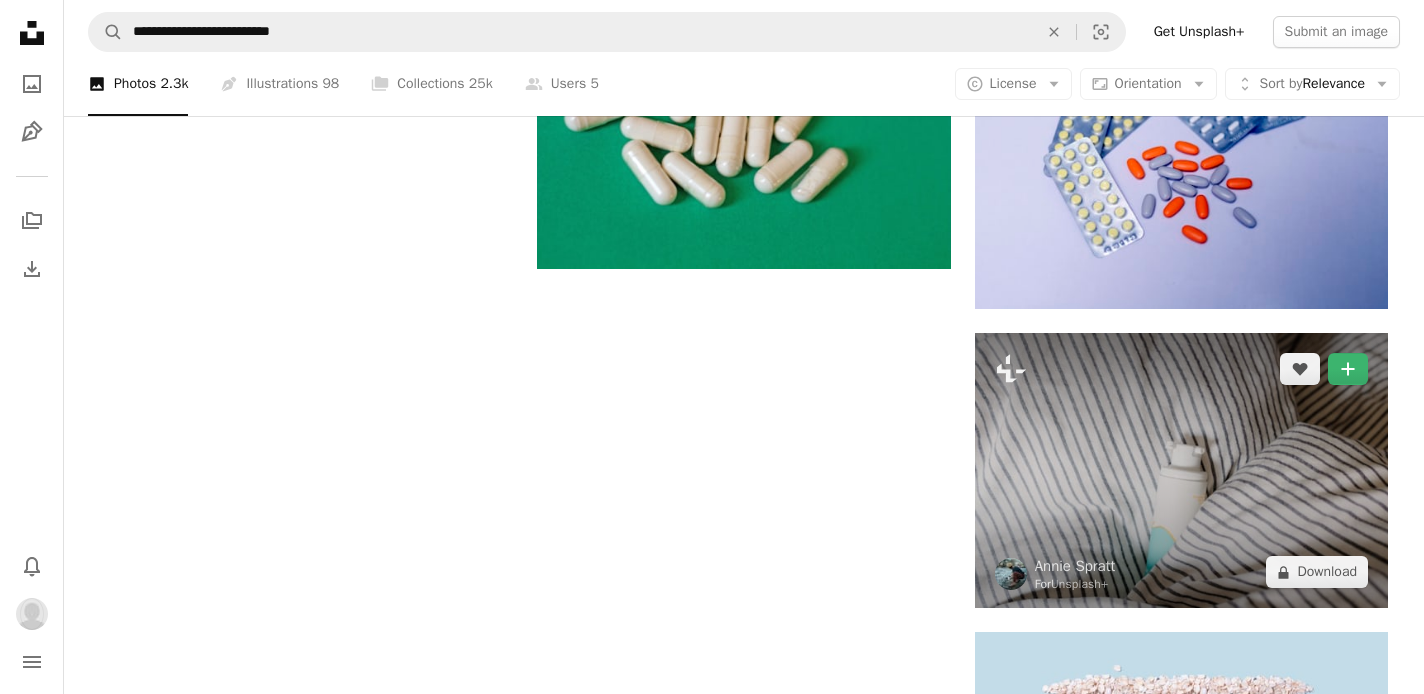 scroll, scrollTop: 2854, scrollLeft: 0, axis: vertical 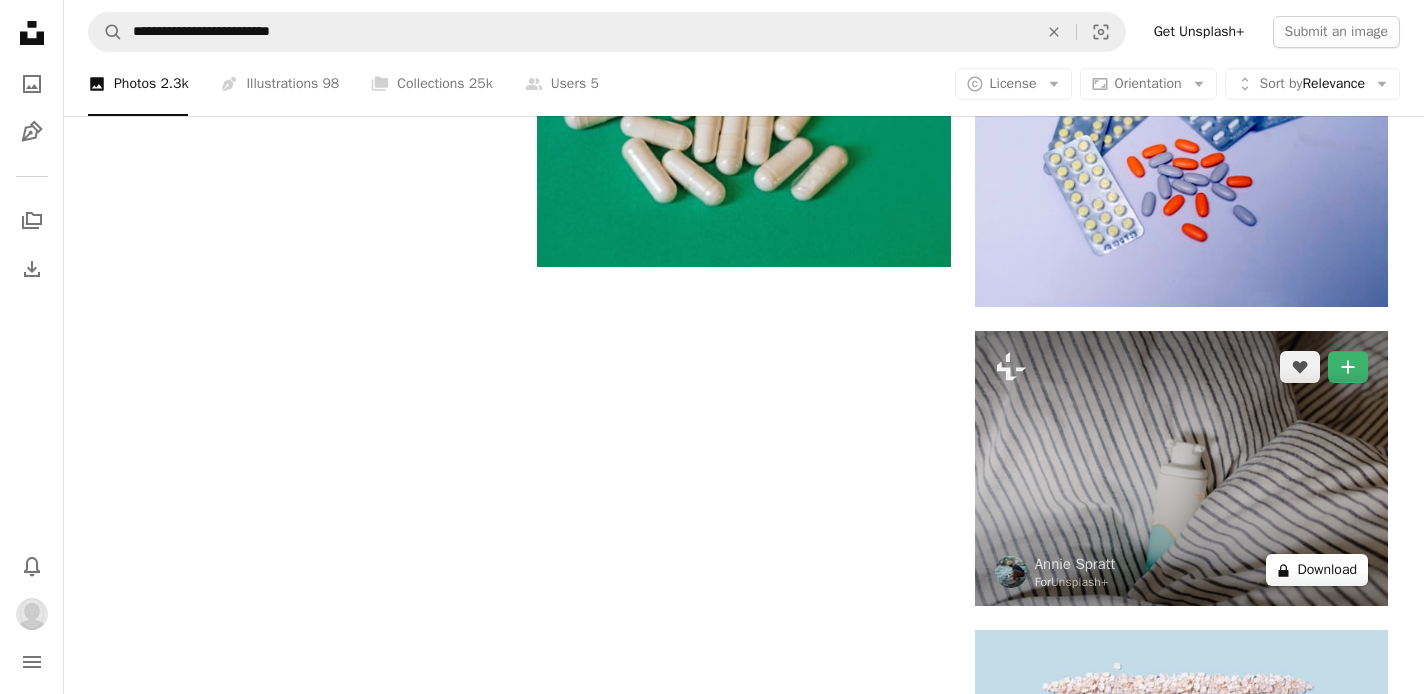 click on "A lock   Download" at bounding box center (1317, 570) 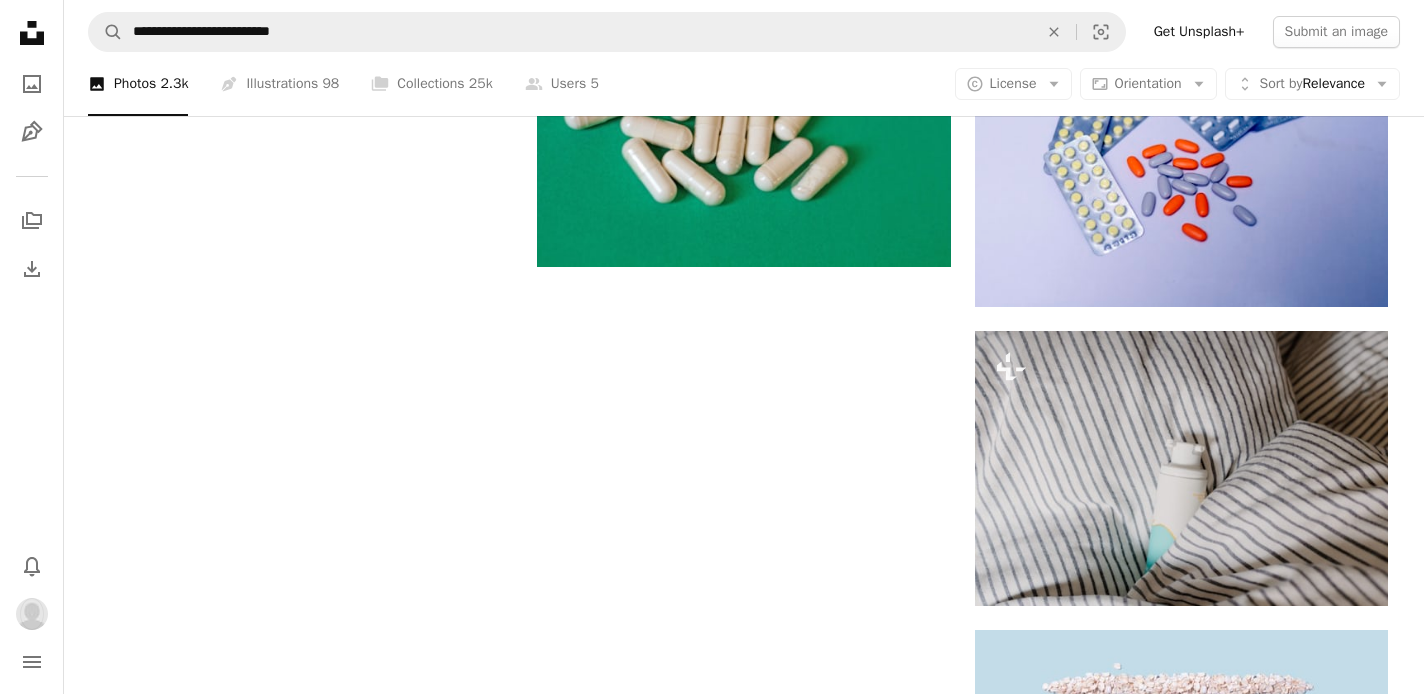 click at bounding box center (450, 2314) 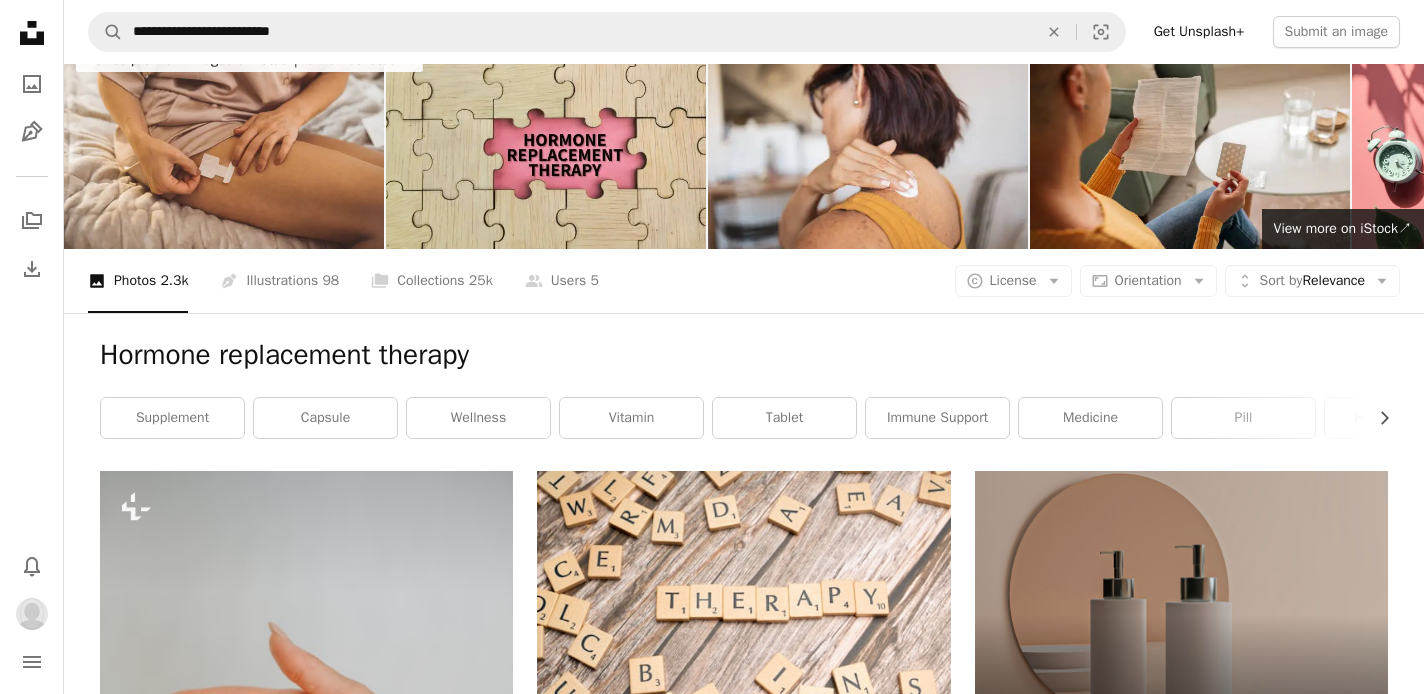 scroll, scrollTop: 0, scrollLeft: 0, axis: both 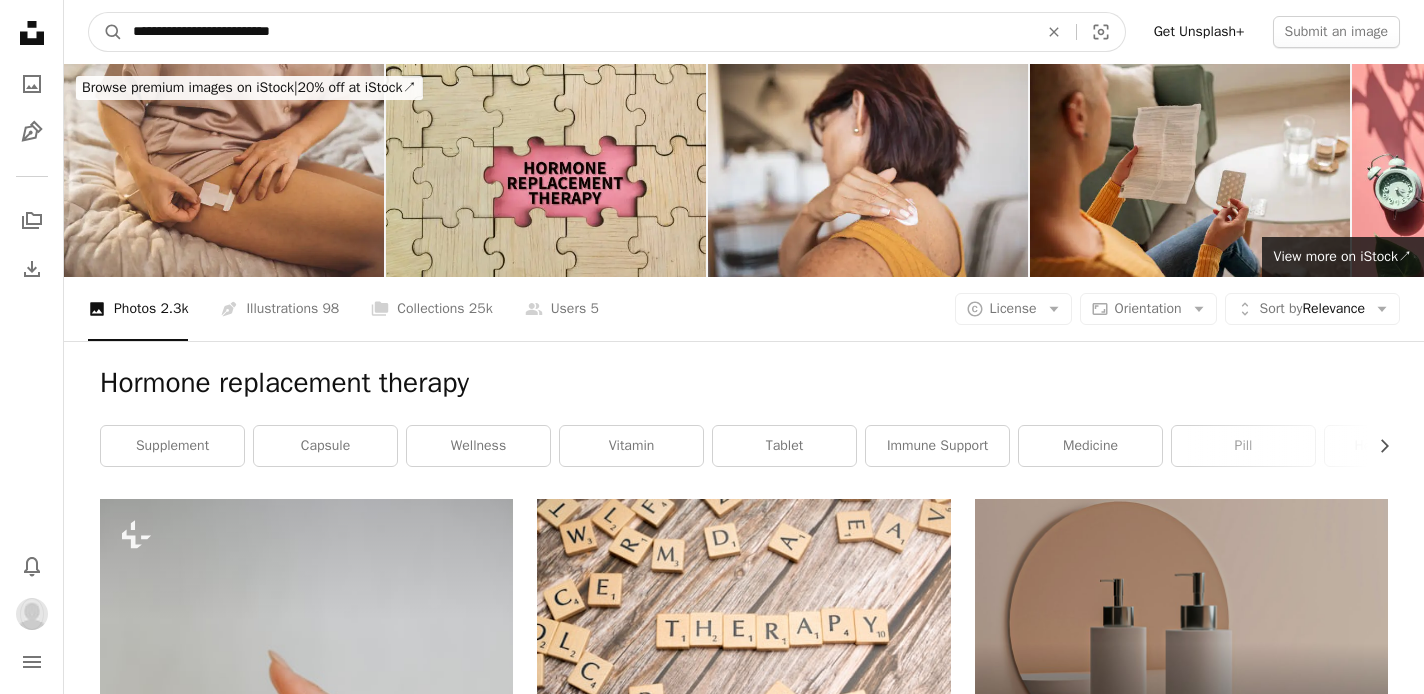 drag, startPoint x: 371, startPoint y: 29, endPoint x: -8, endPoint y: 23, distance: 379.0475 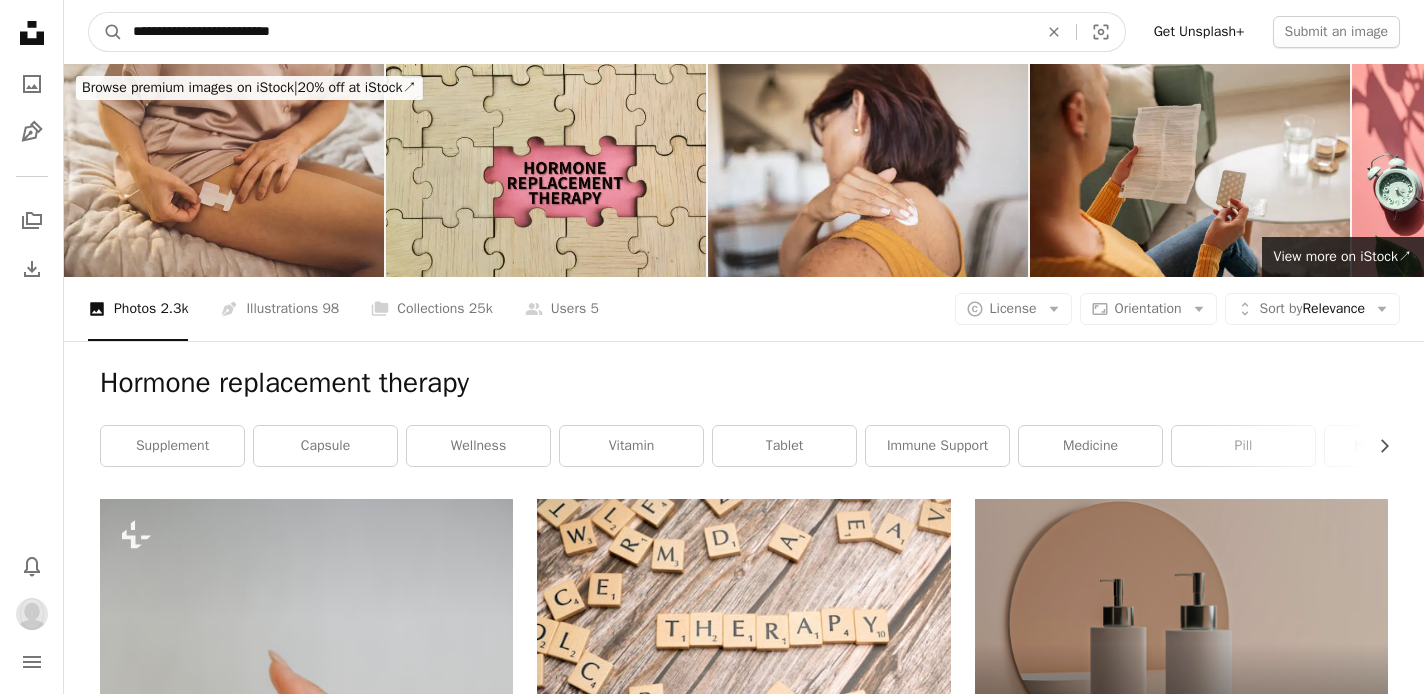 click on "[FIRST] [LAST]" at bounding box center [712, 2407] 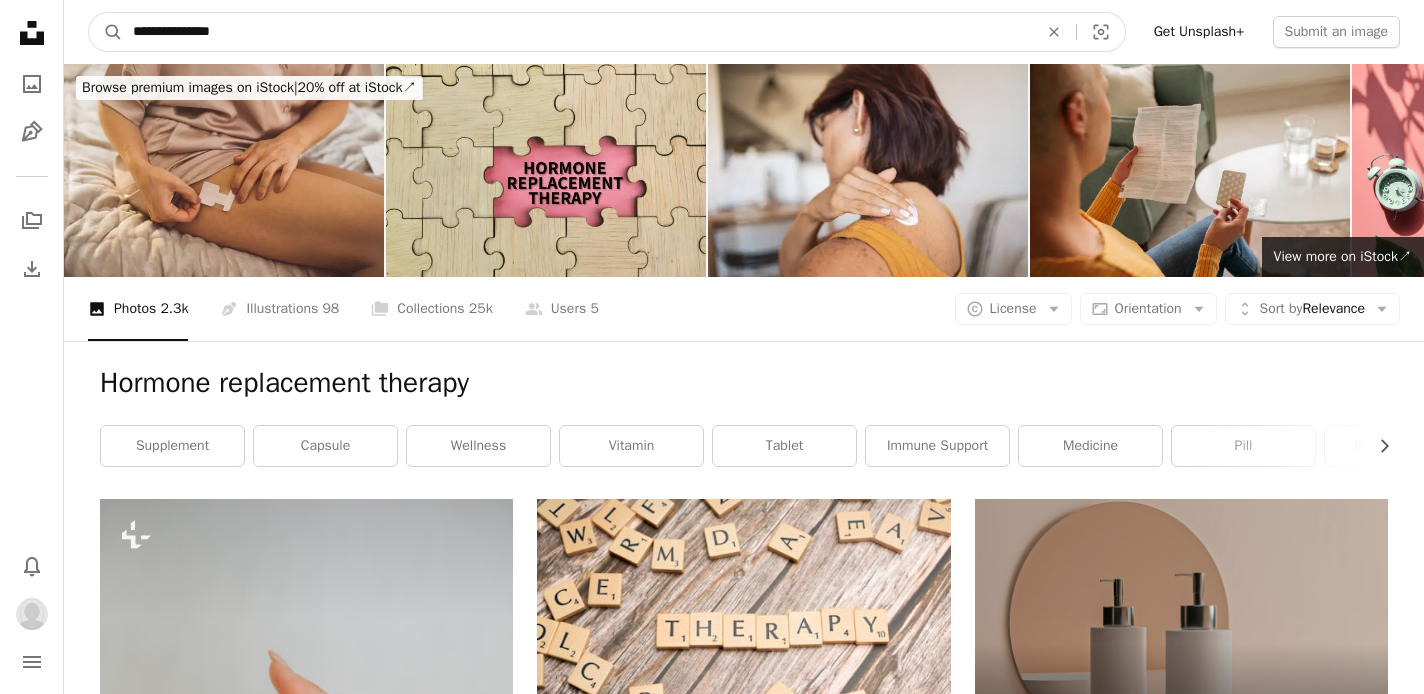 type on "**********" 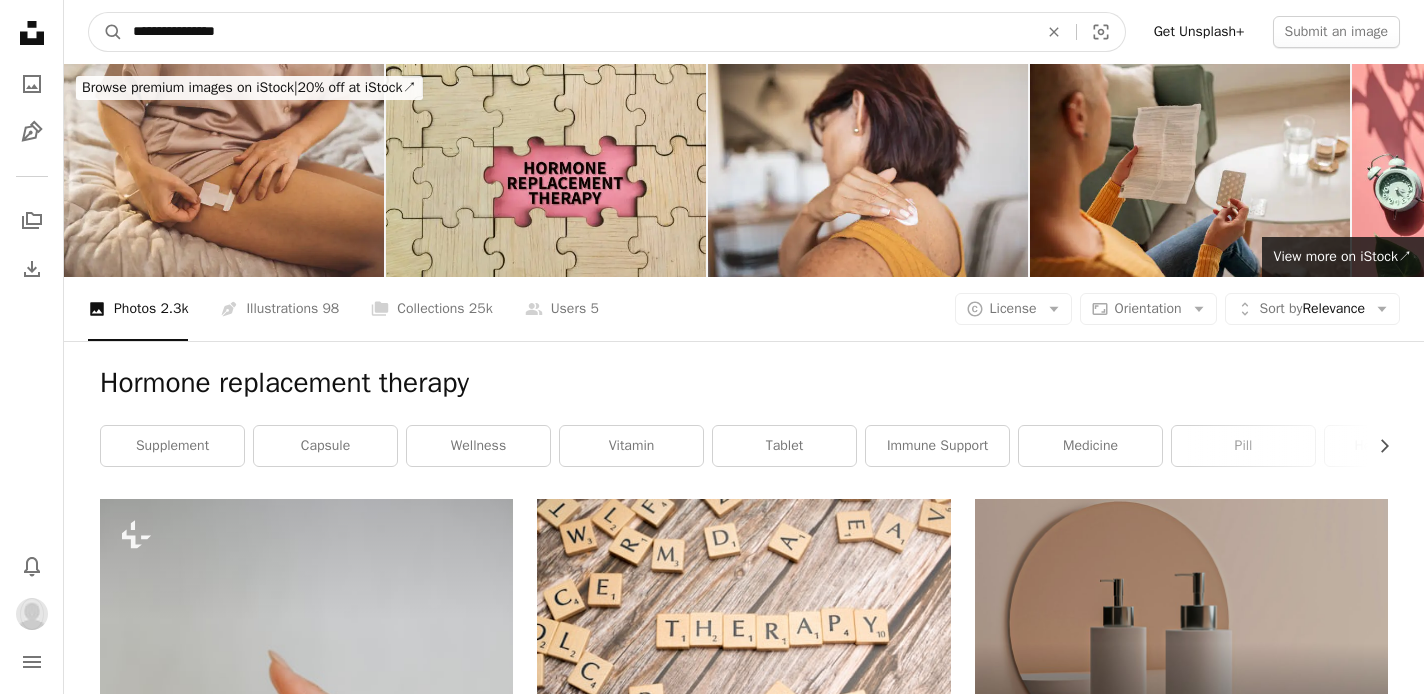 click on "A magnifying glass" at bounding box center (106, 32) 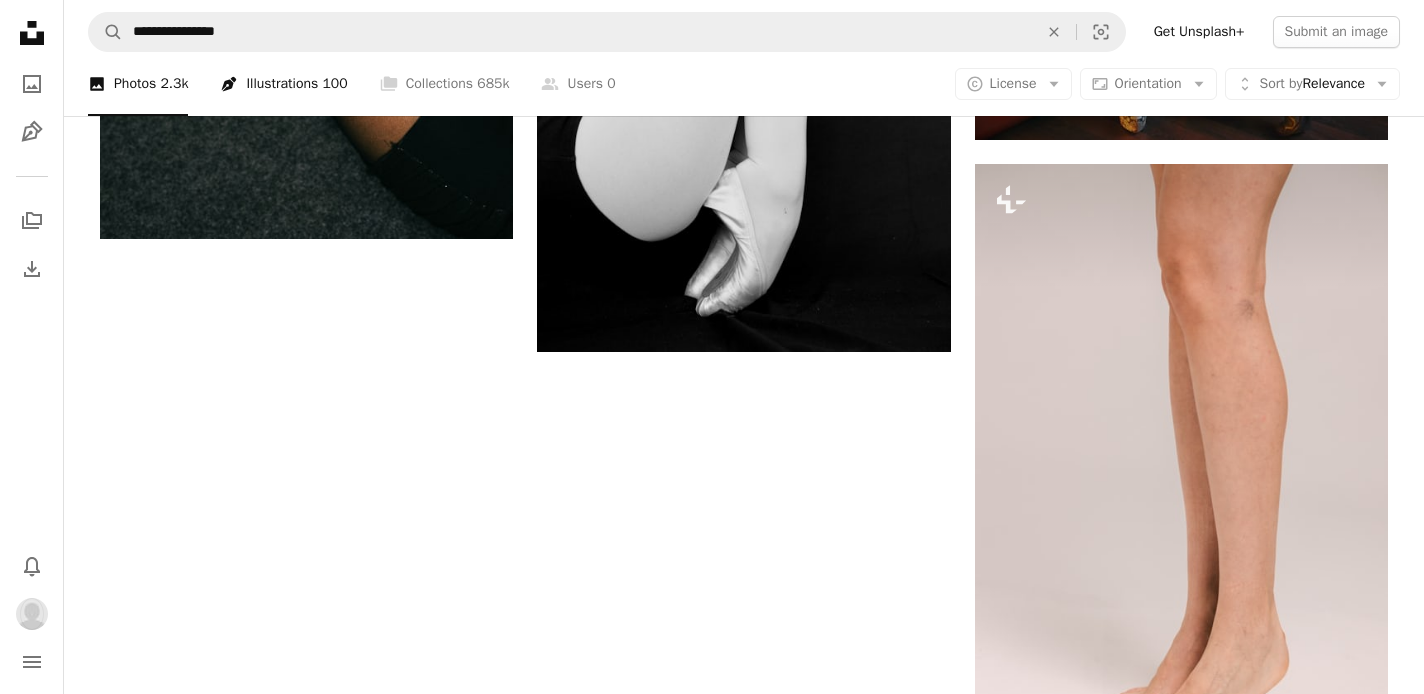 scroll, scrollTop: 3269, scrollLeft: 0, axis: vertical 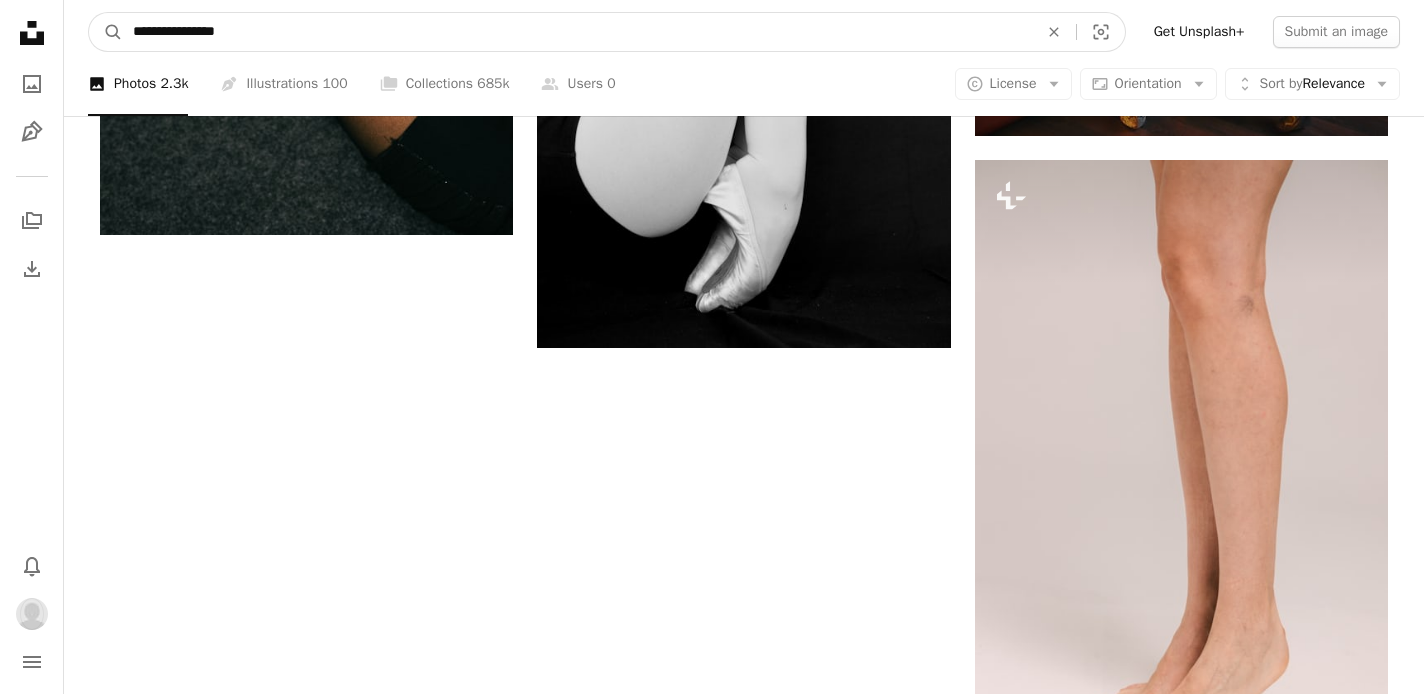 click on "**********" at bounding box center [577, 32] 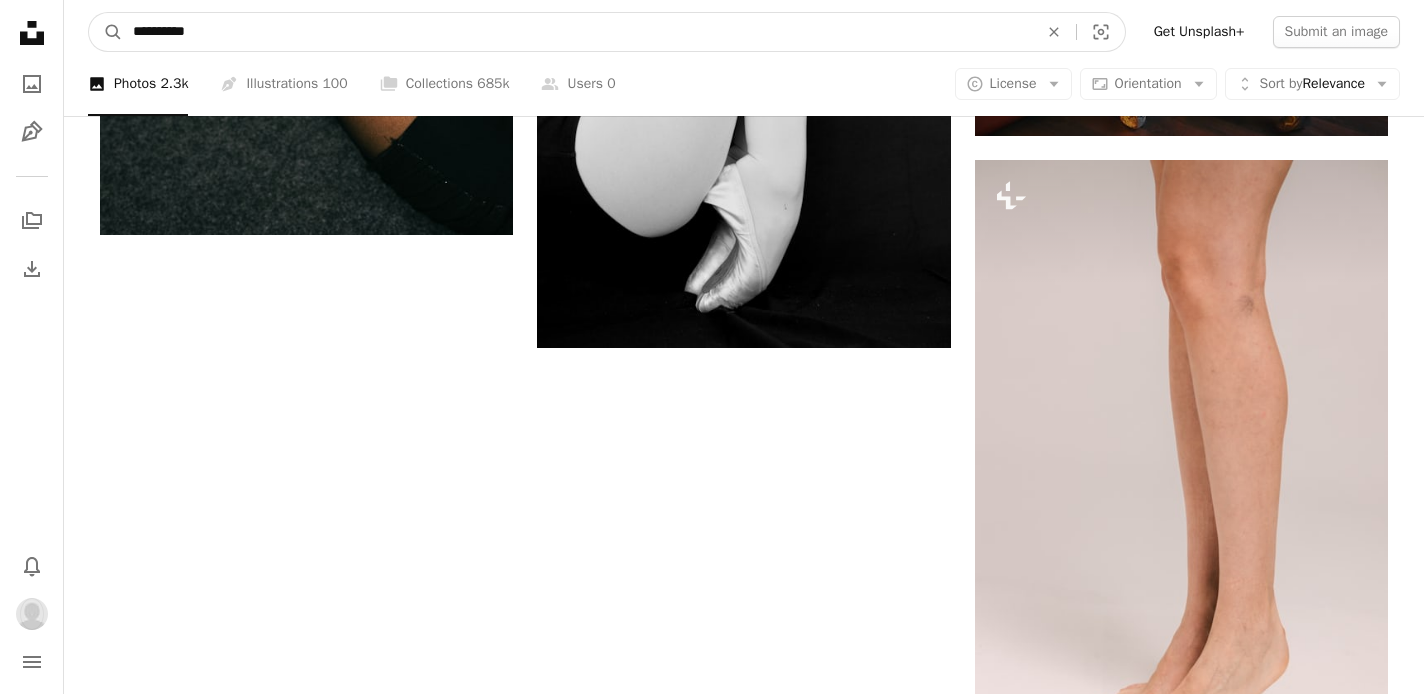 click on "A magnifying glass" at bounding box center [106, 32] 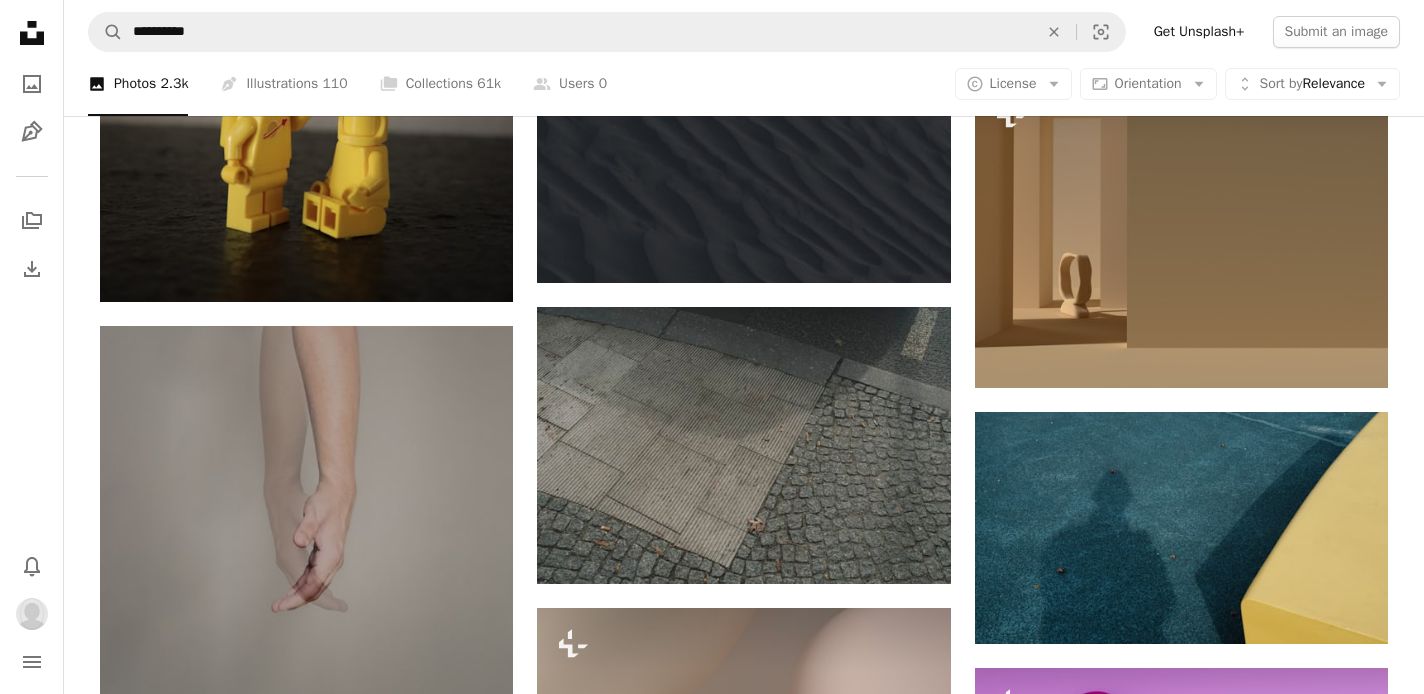 scroll, scrollTop: 1496, scrollLeft: 0, axis: vertical 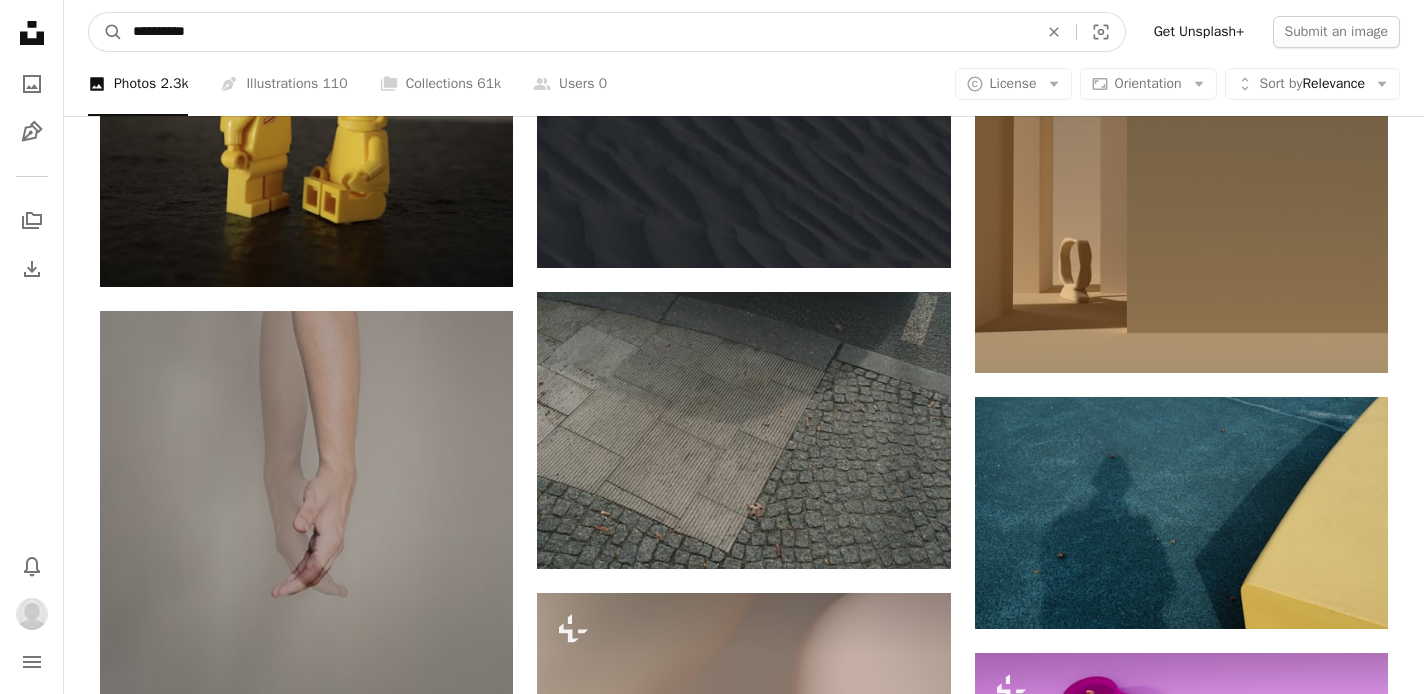 drag, startPoint x: 219, startPoint y: 31, endPoint x: 77, endPoint y: 28, distance: 142.0317 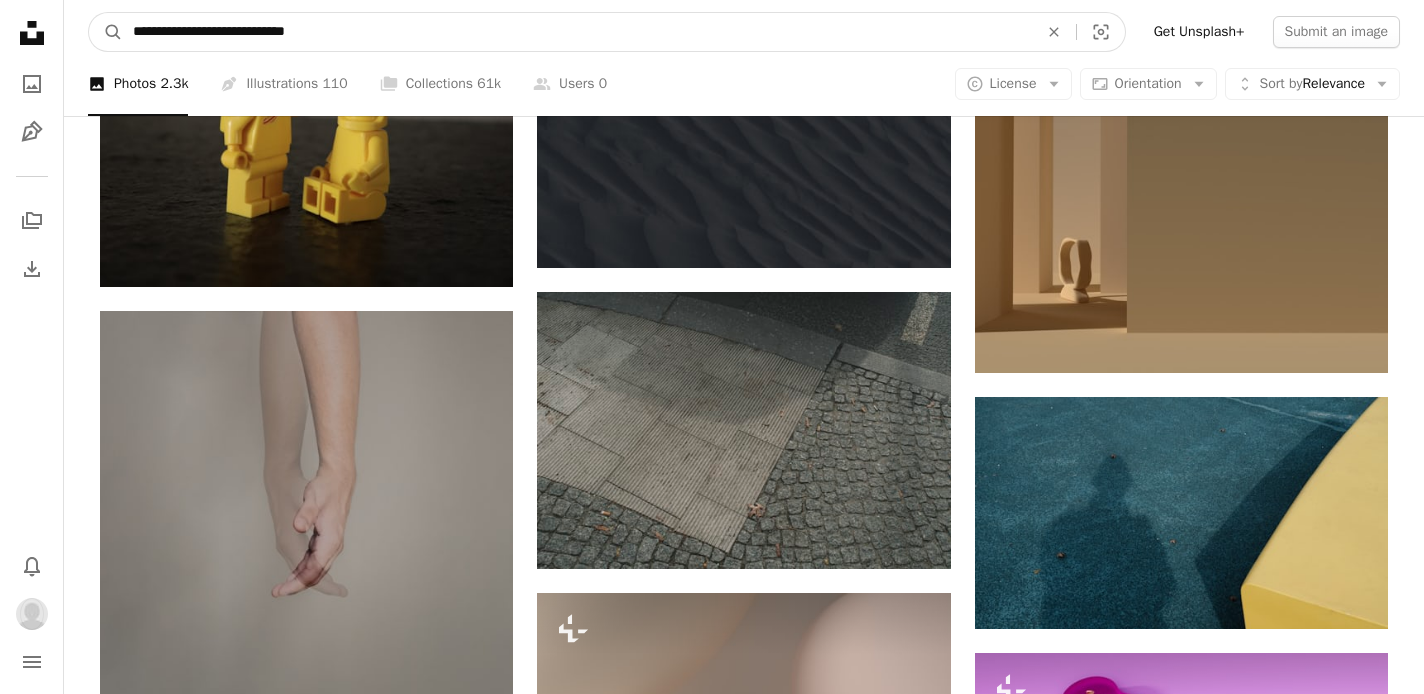 type on "**********" 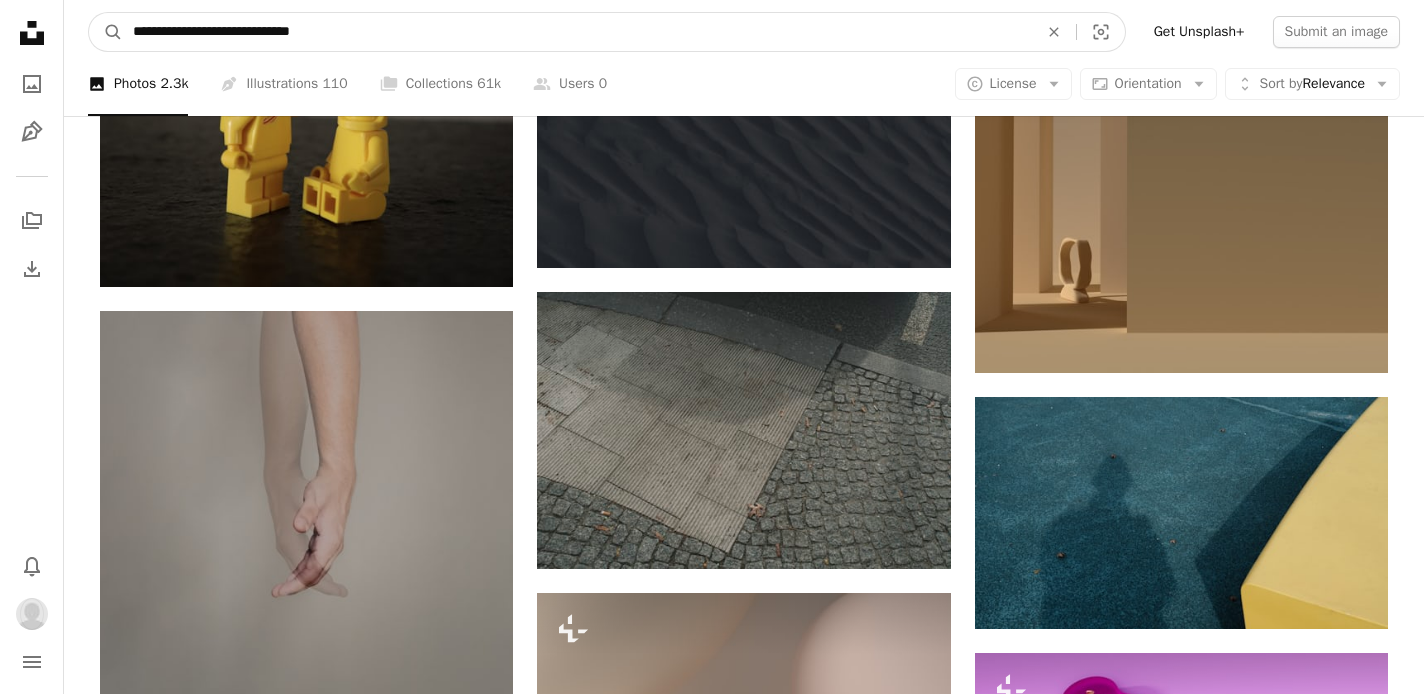 click on "A magnifying glass" at bounding box center (106, 32) 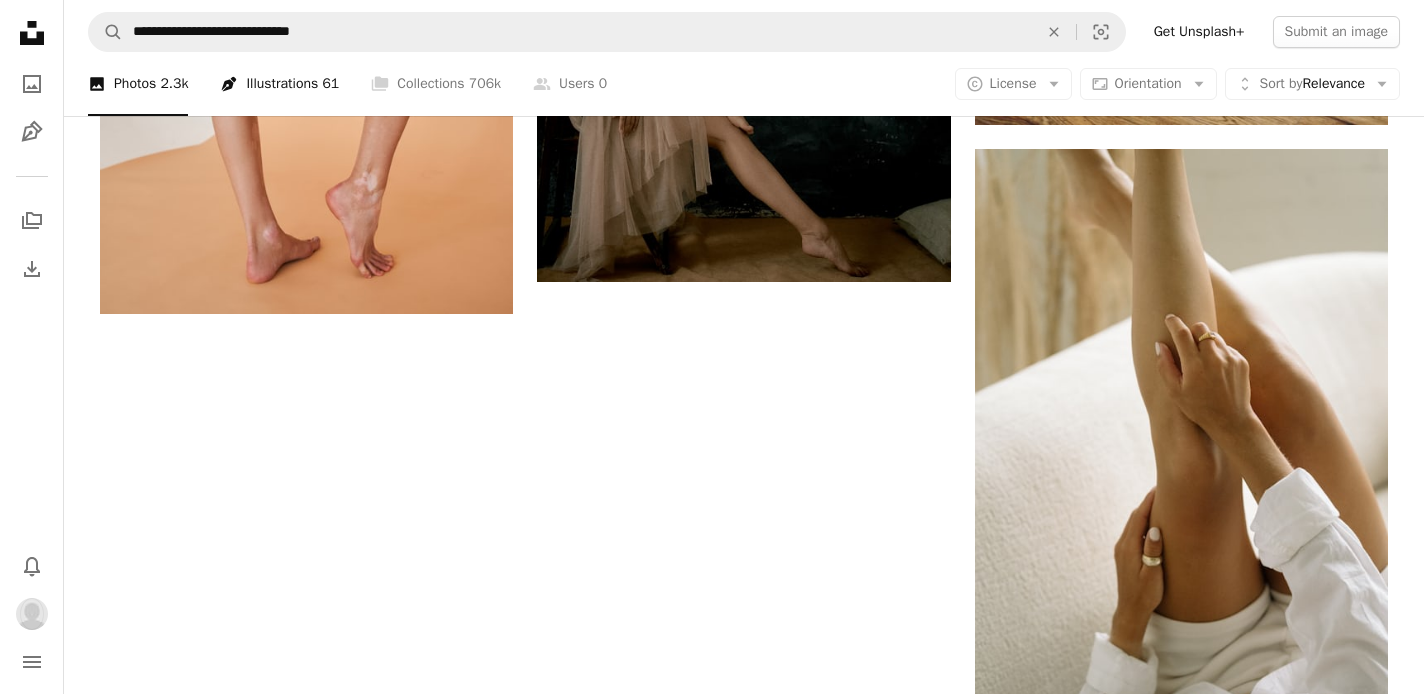 scroll, scrollTop: 3316, scrollLeft: 0, axis: vertical 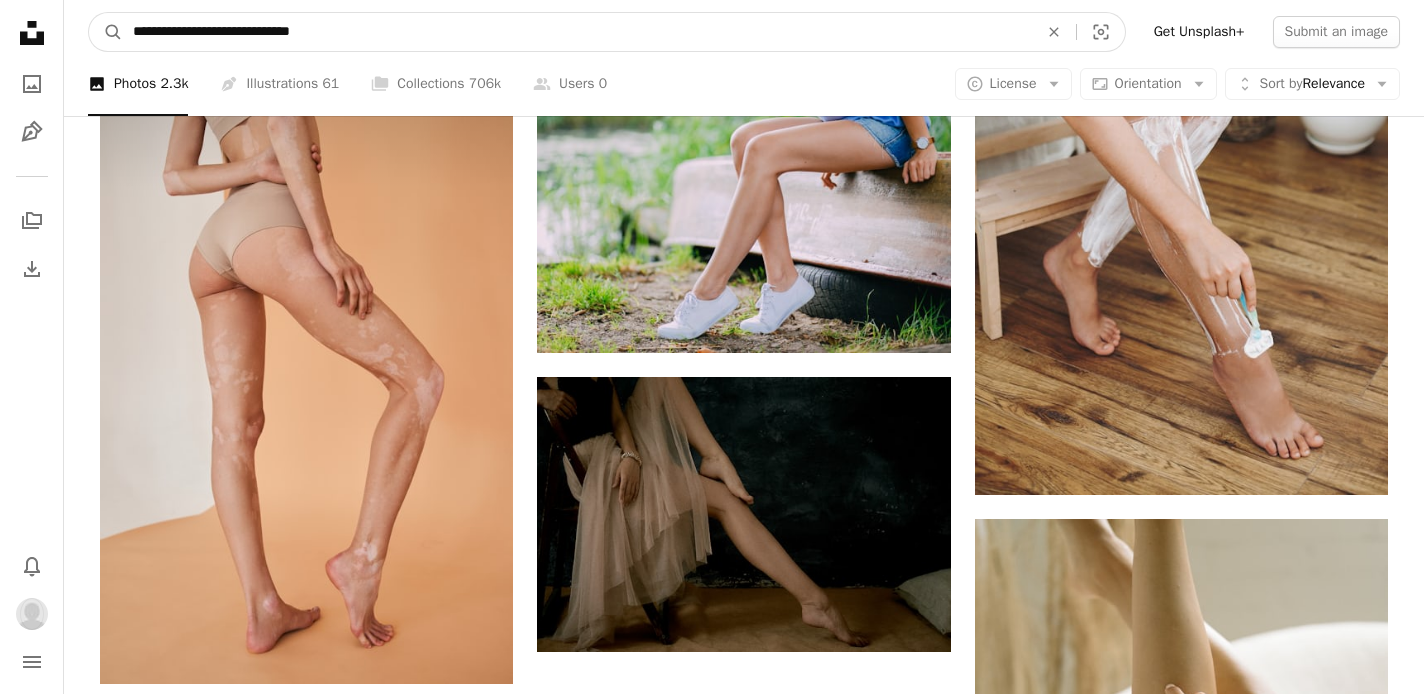drag, startPoint x: 347, startPoint y: 31, endPoint x: -8, endPoint y: -55, distance: 365.2684 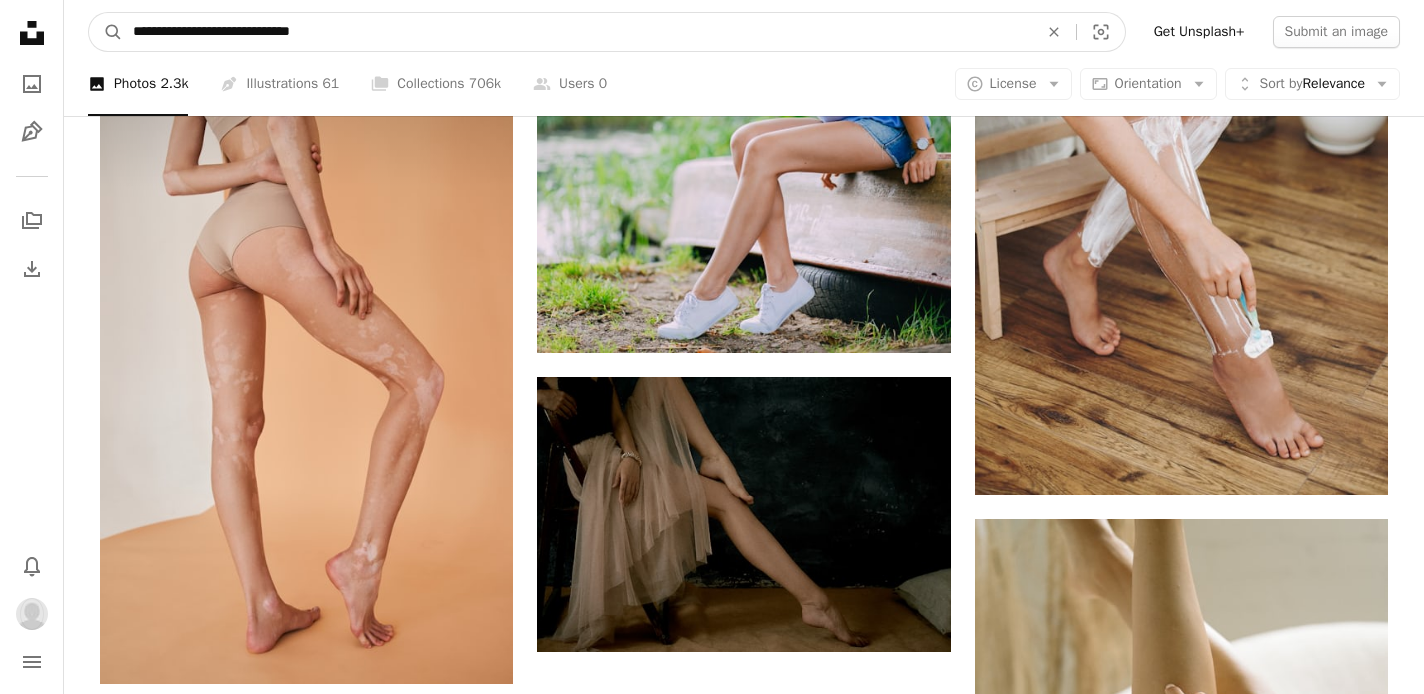 click on "**********" at bounding box center (712, -56) 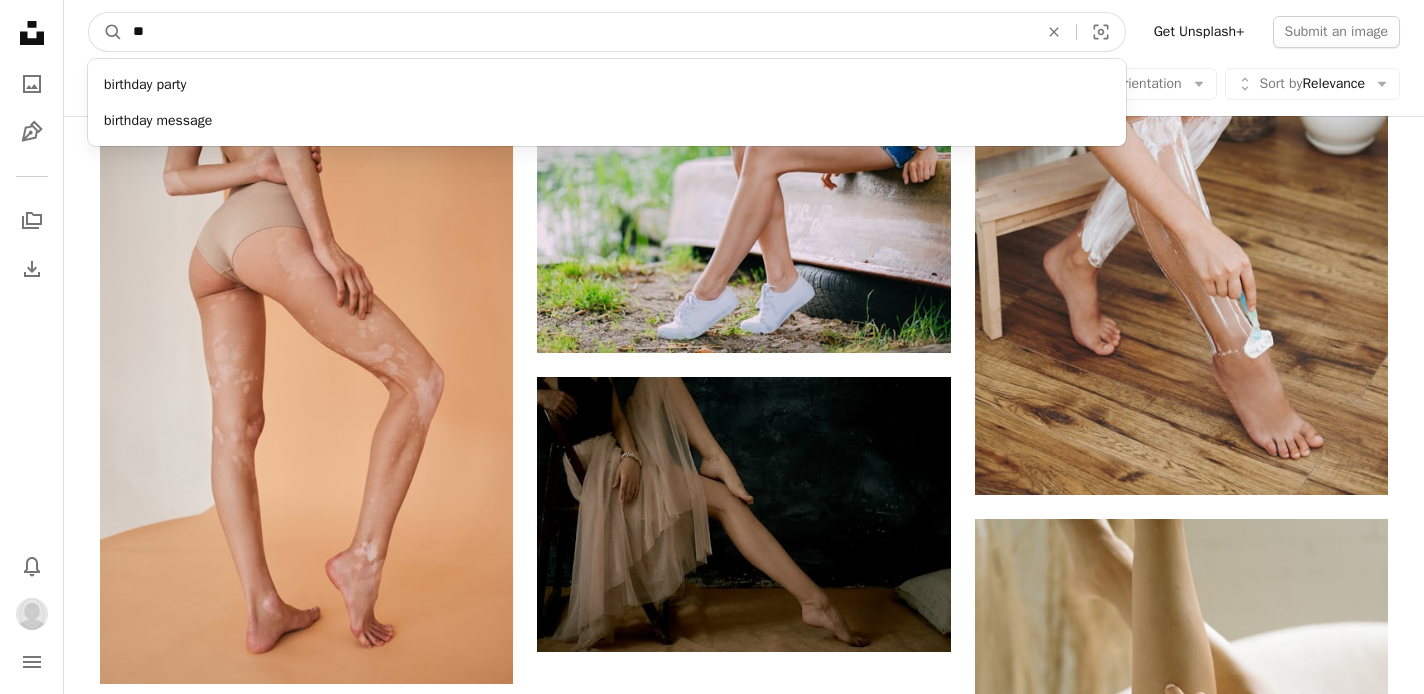 type on "*" 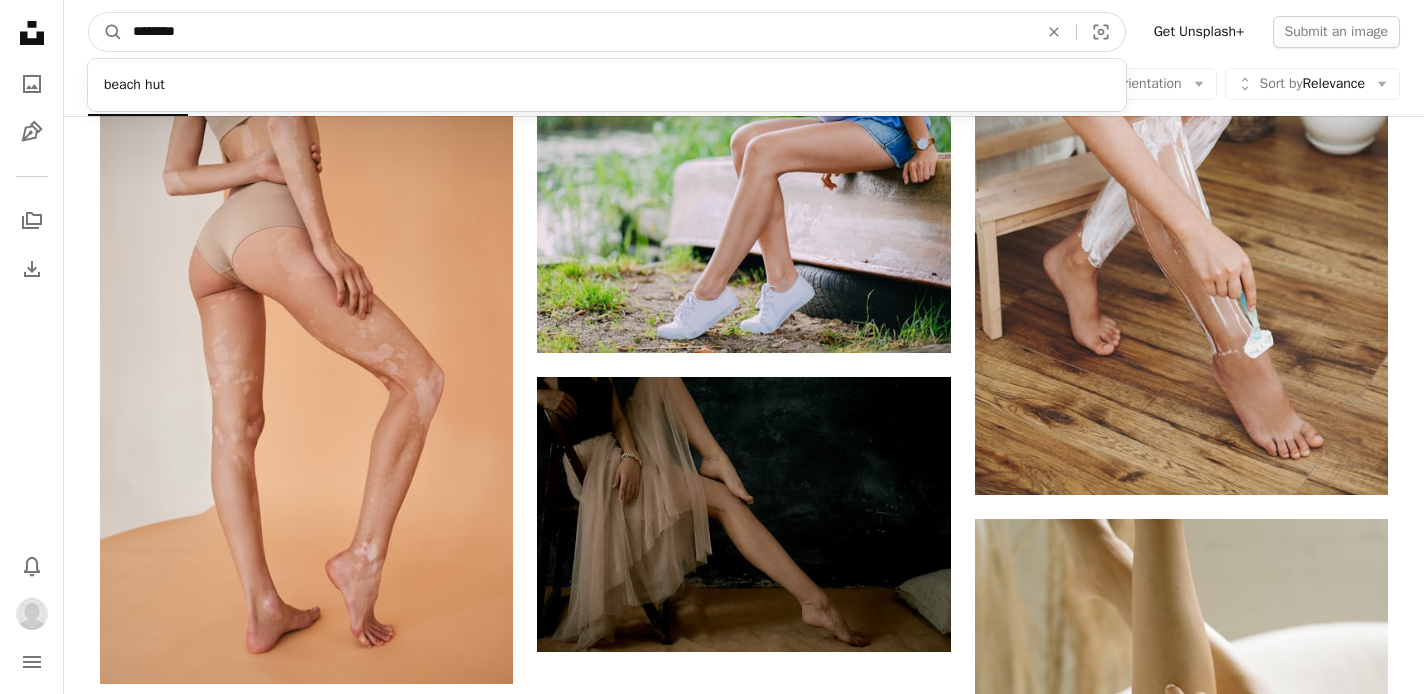 type on "*********" 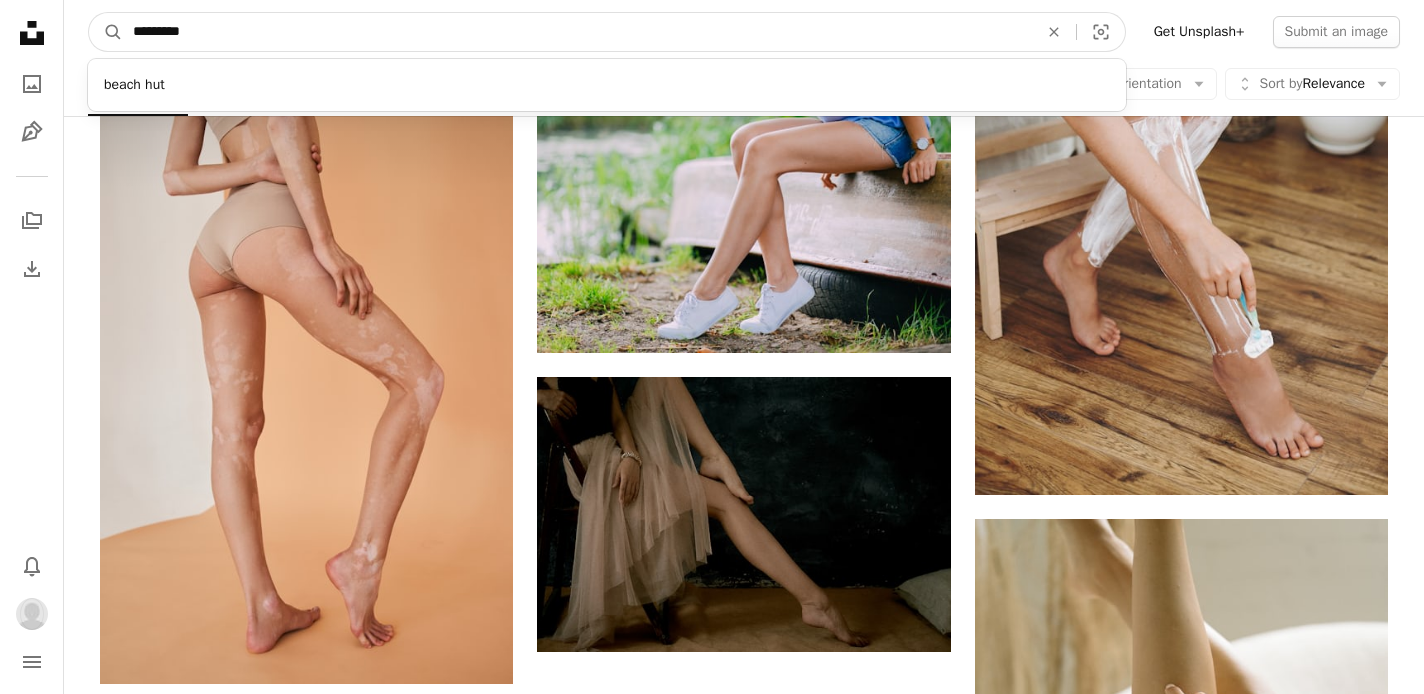 click on "A magnifying glass" at bounding box center [106, 32] 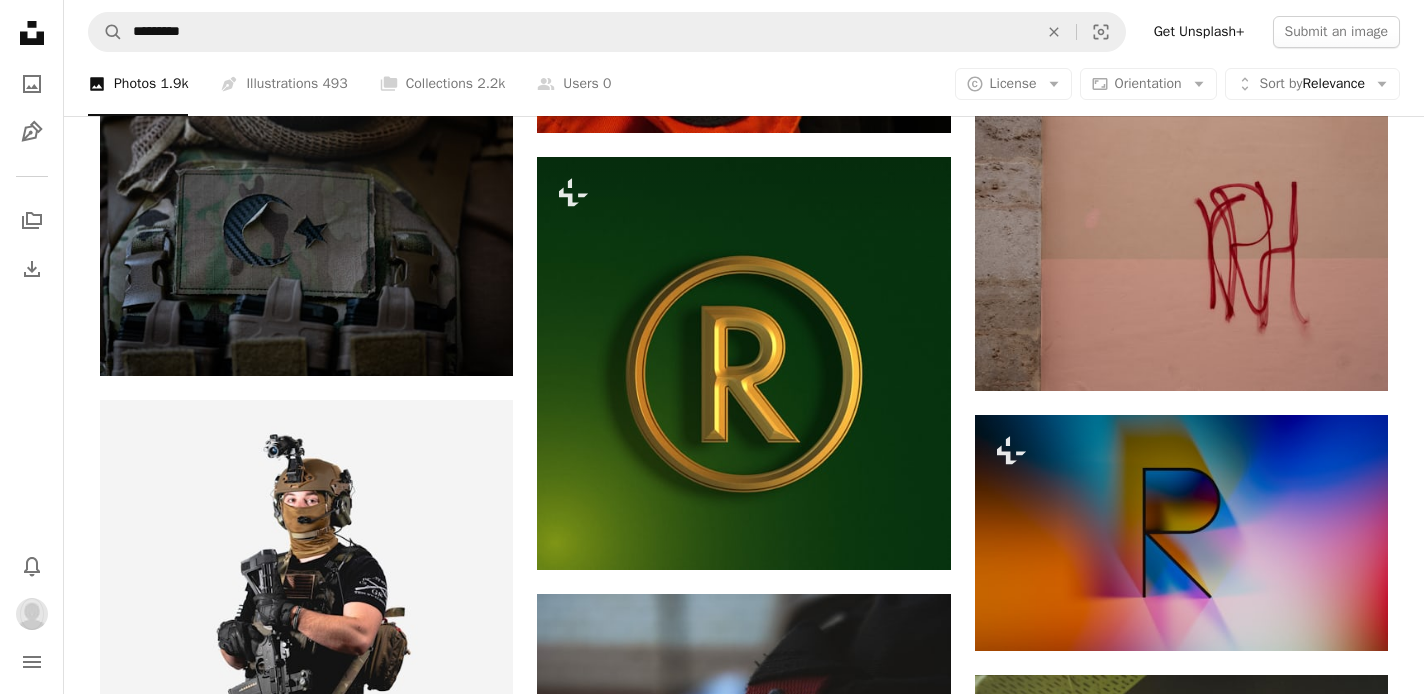 scroll, scrollTop: 1247, scrollLeft: 0, axis: vertical 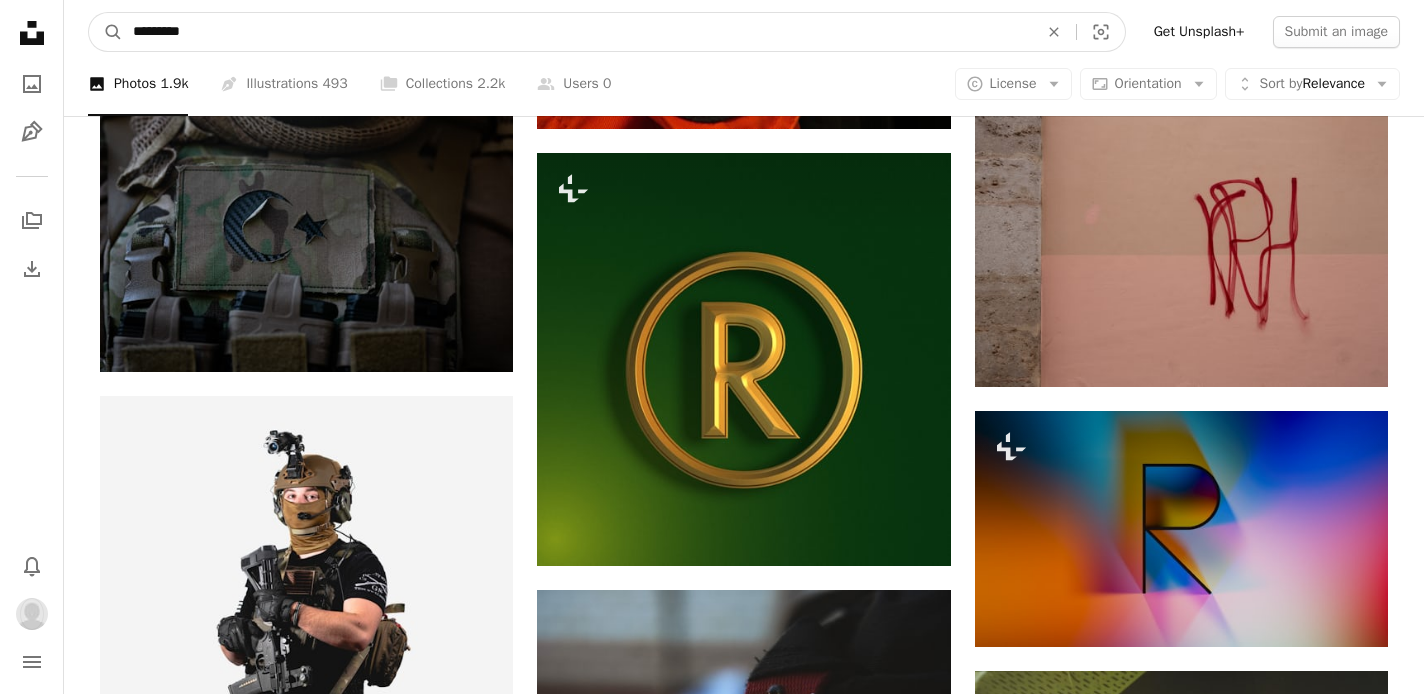 drag, startPoint x: 208, startPoint y: 30, endPoint x: -8, endPoint y: 29, distance: 216.00232 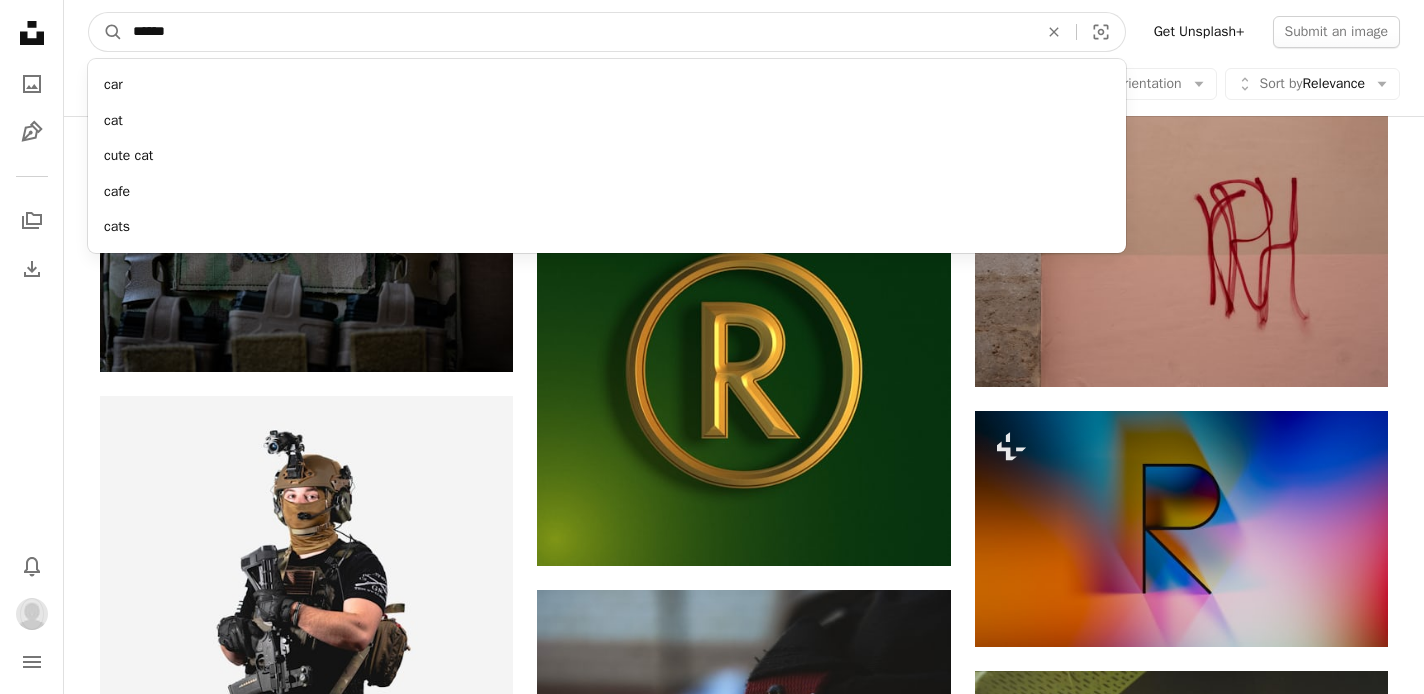 type on "*******" 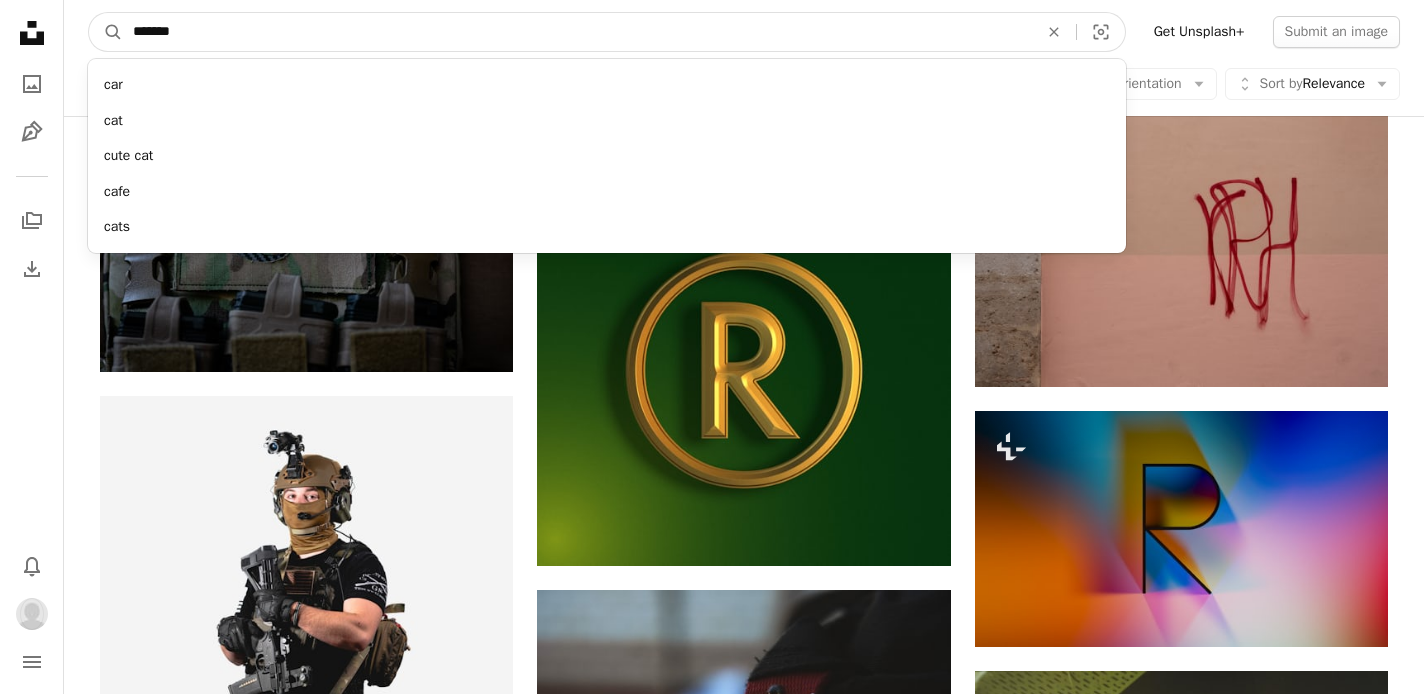 click on "A magnifying glass" at bounding box center (106, 32) 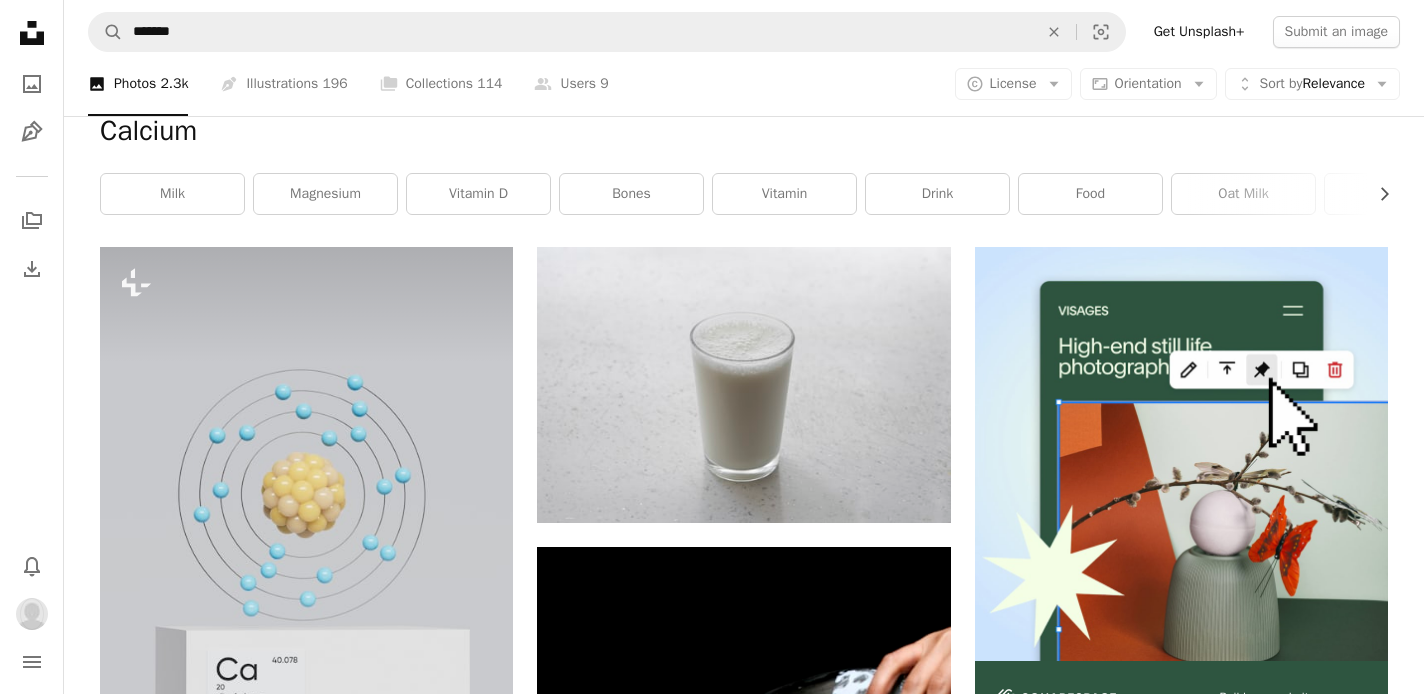 scroll, scrollTop: 222, scrollLeft: 0, axis: vertical 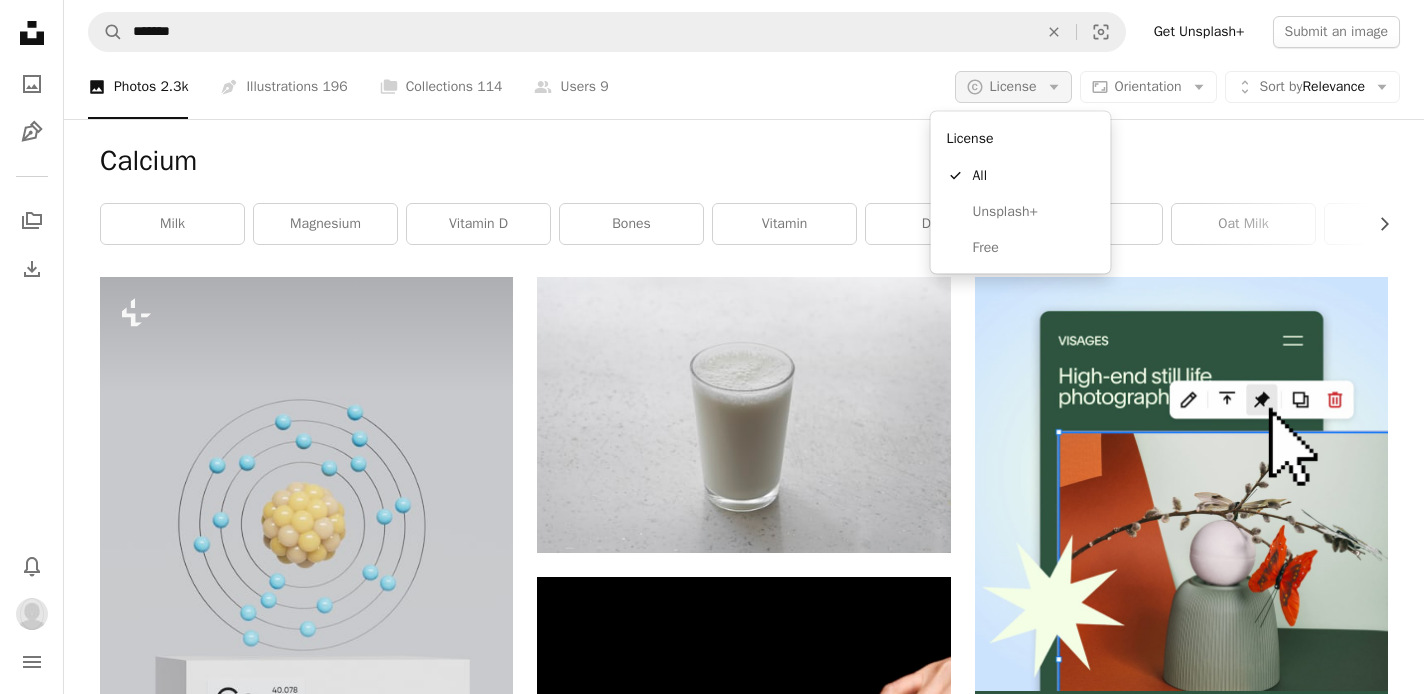 click on "Arrow down" 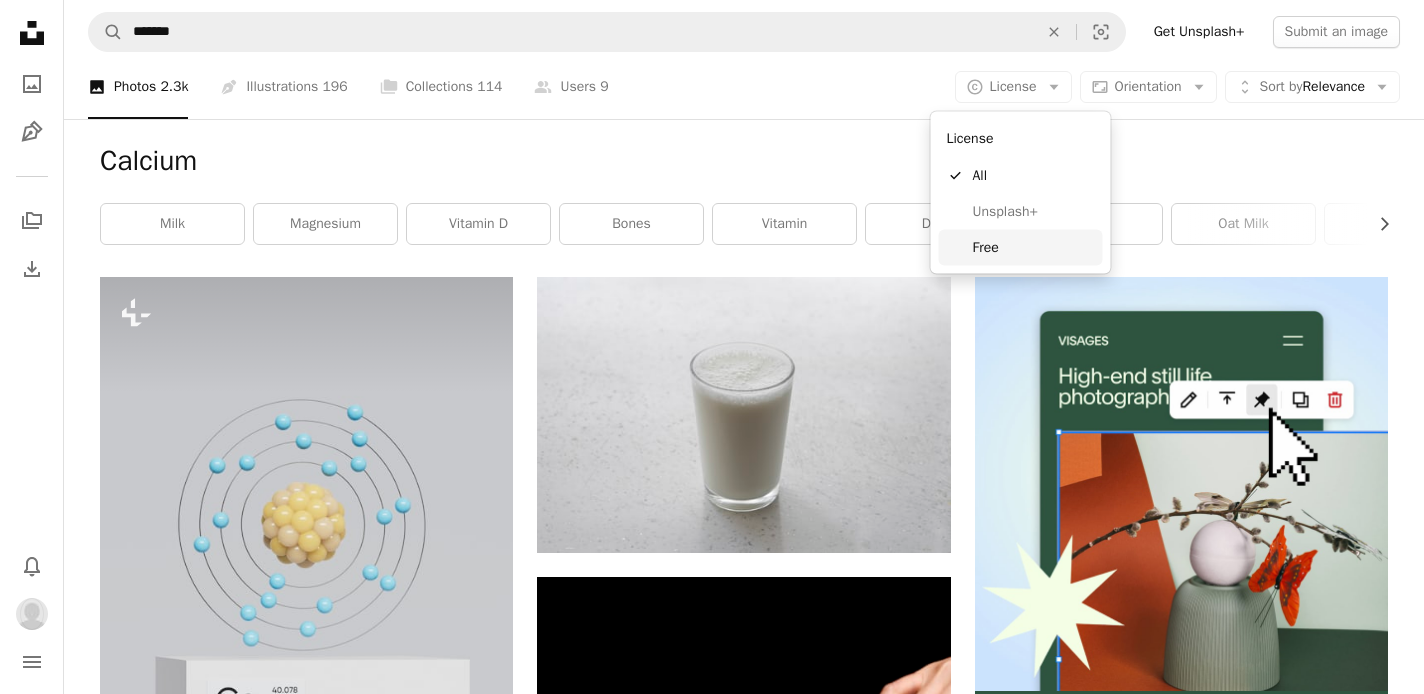 click on "Free" at bounding box center [1034, 247] 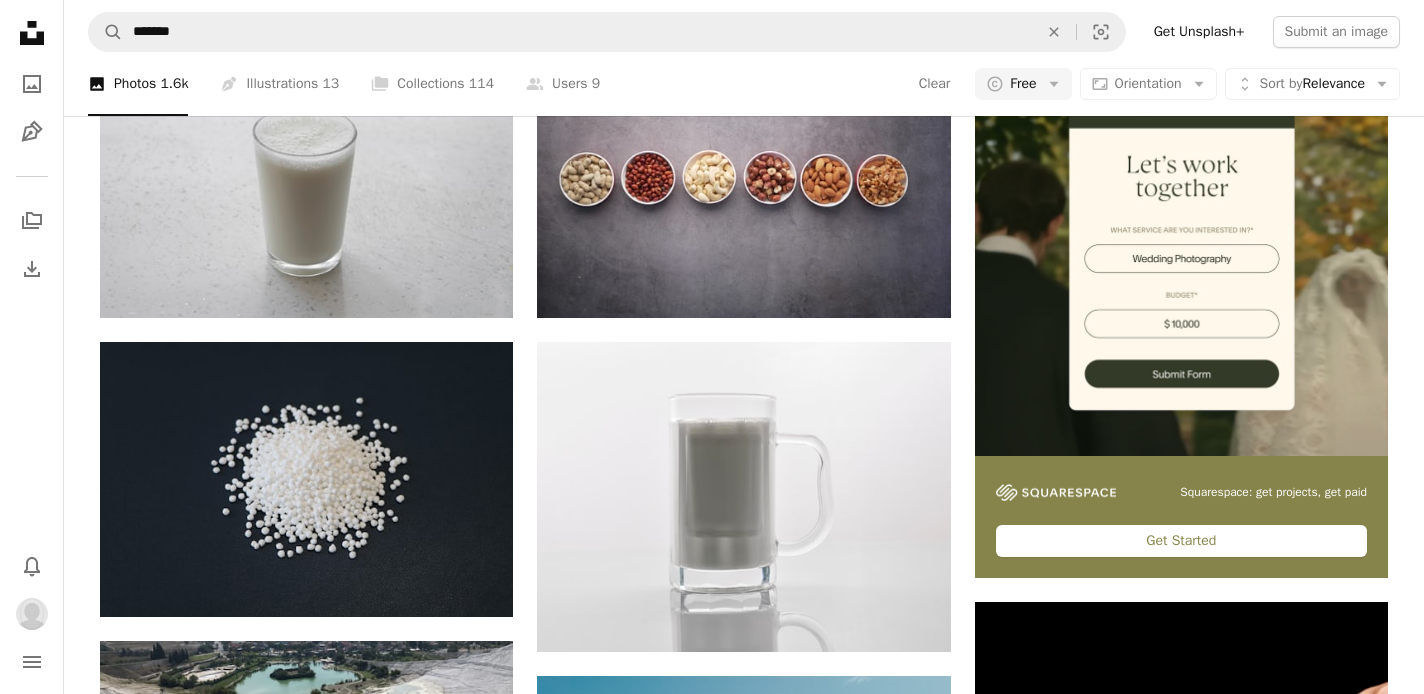 scroll, scrollTop: 0, scrollLeft: 0, axis: both 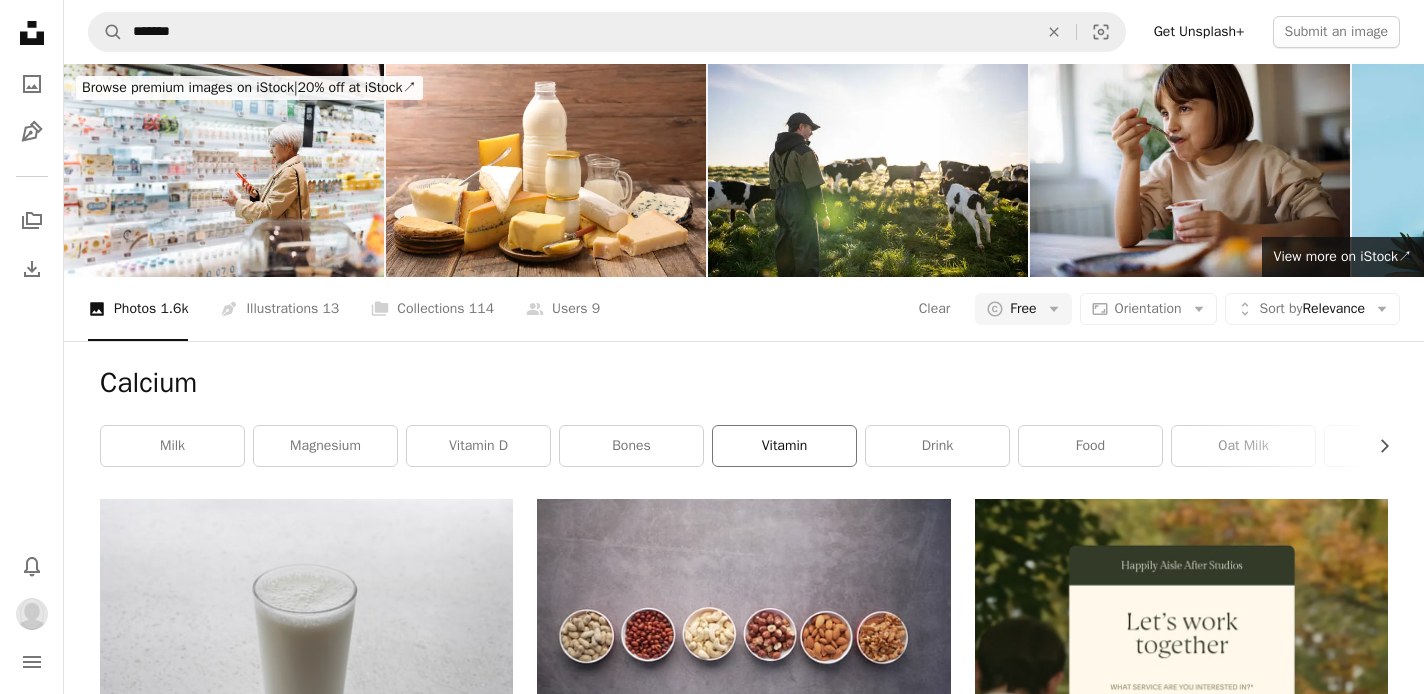 click on "vitamin" at bounding box center (784, 446) 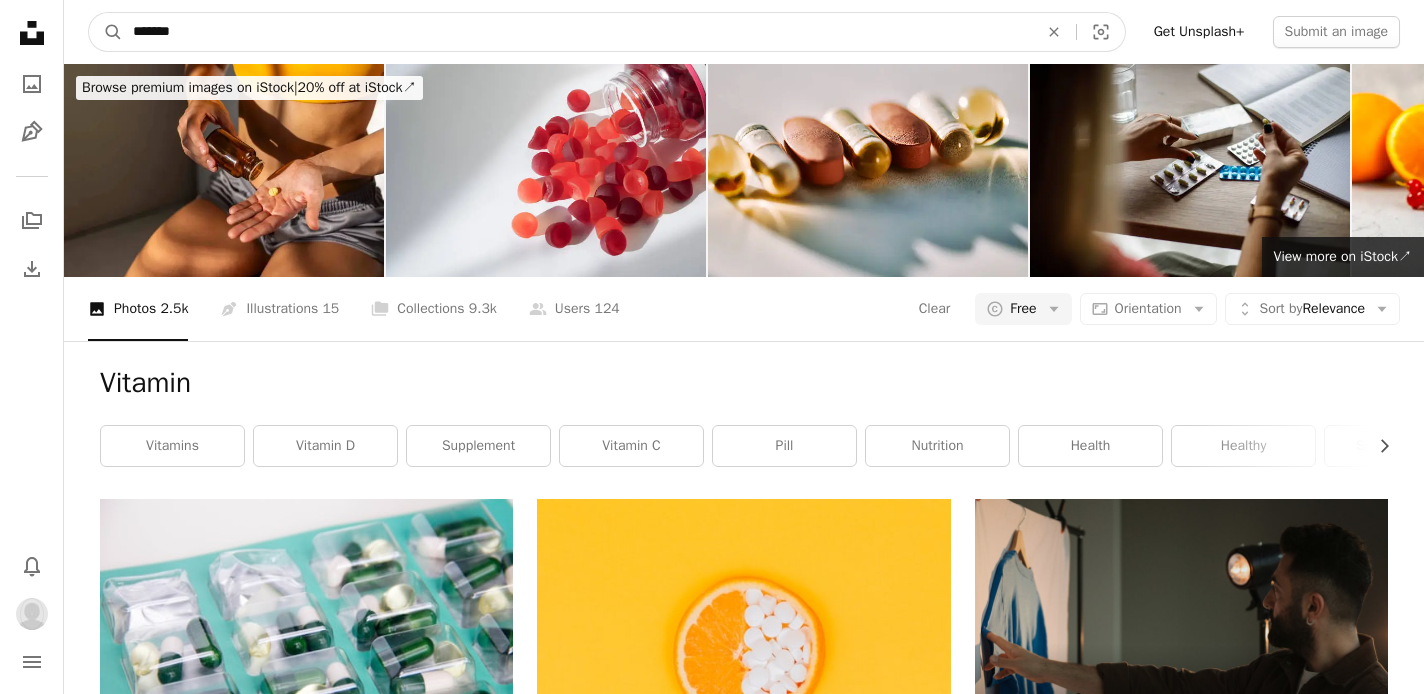 click on "*******" at bounding box center [577, 32] 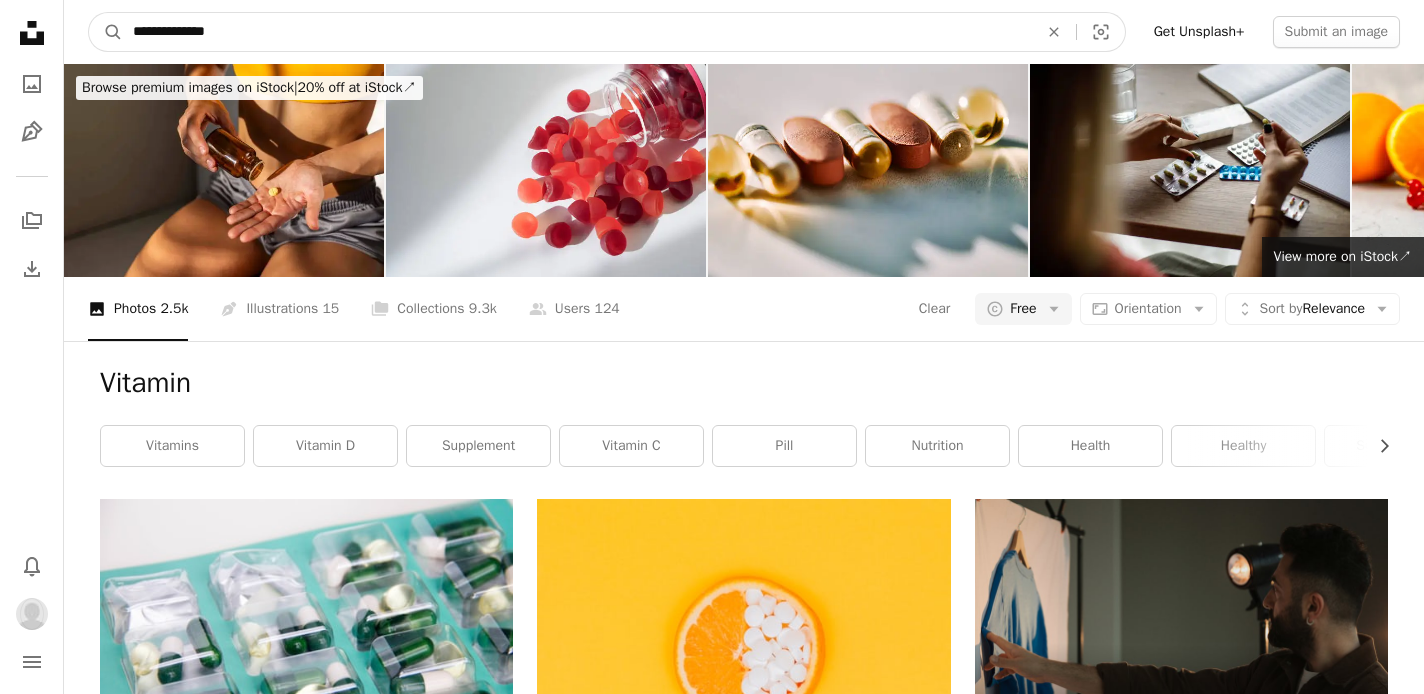 type on "**********" 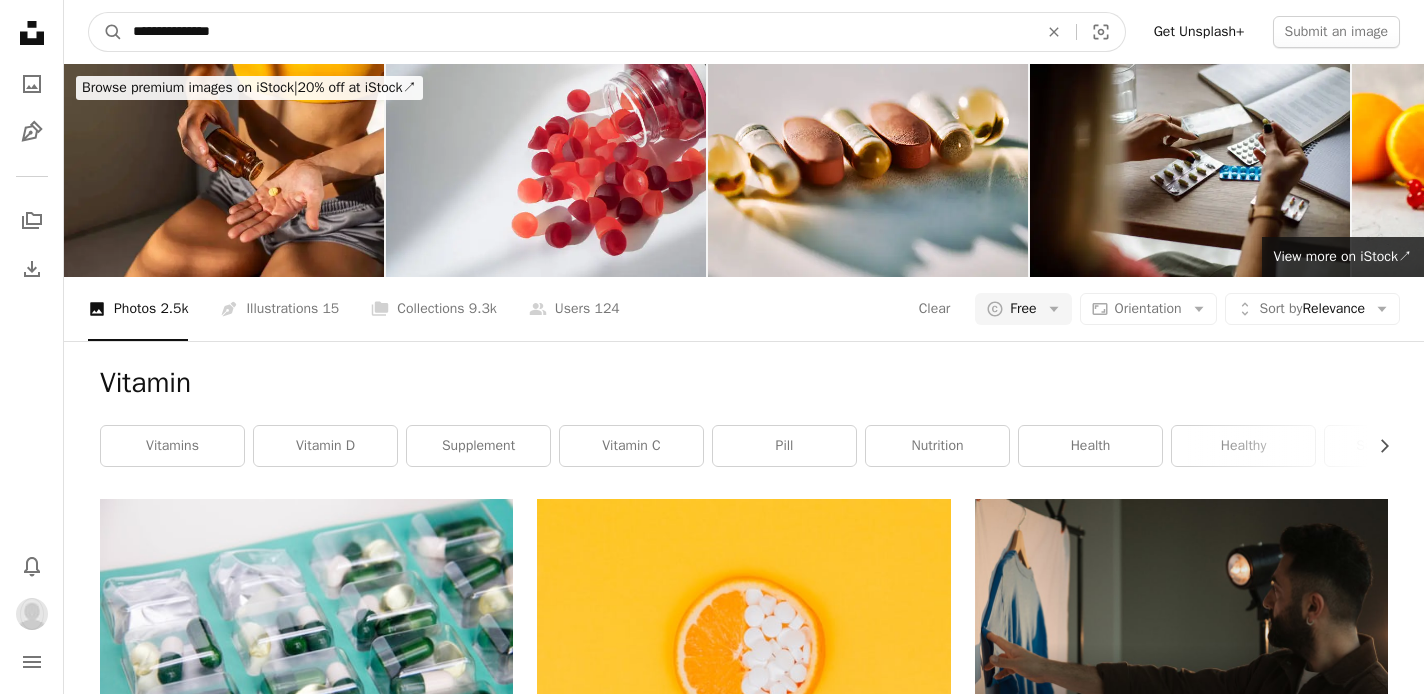 click on "A magnifying glass" at bounding box center [106, 32] 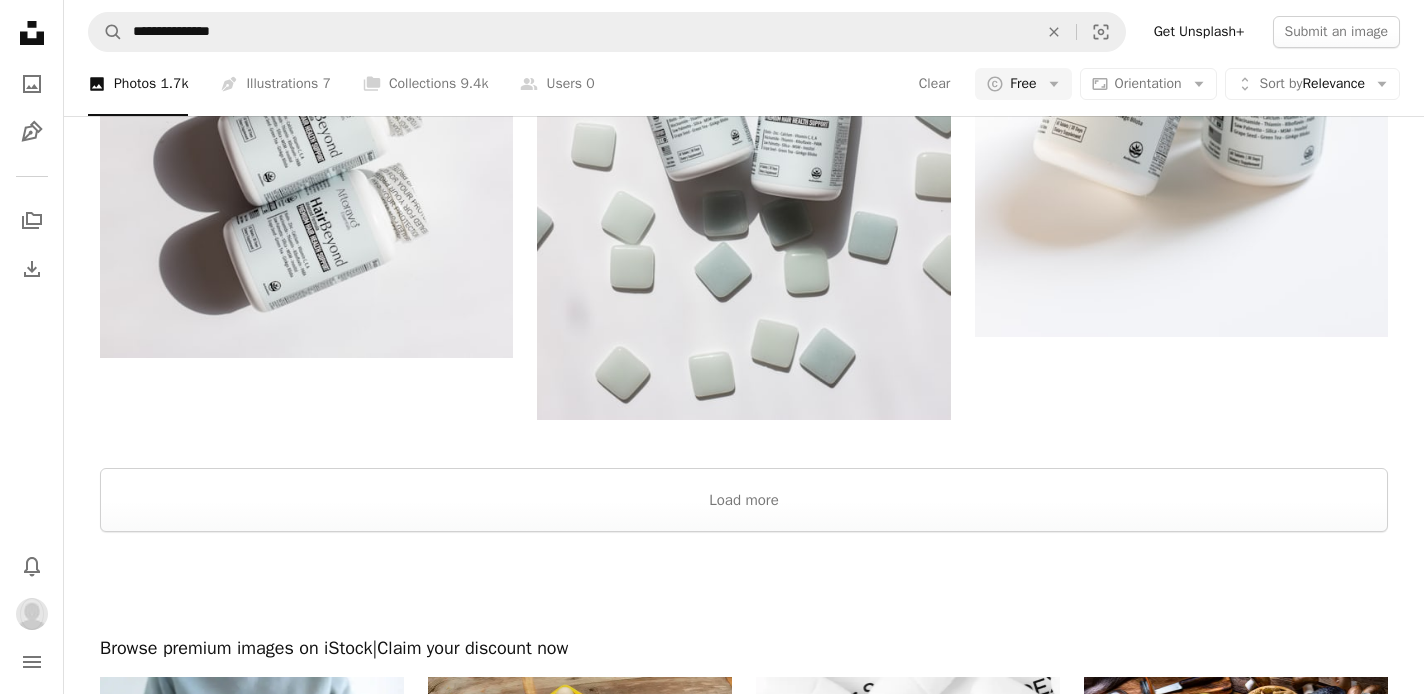 scroll, scrollTop: 4555, scrollLeft: 0, axis: vertical 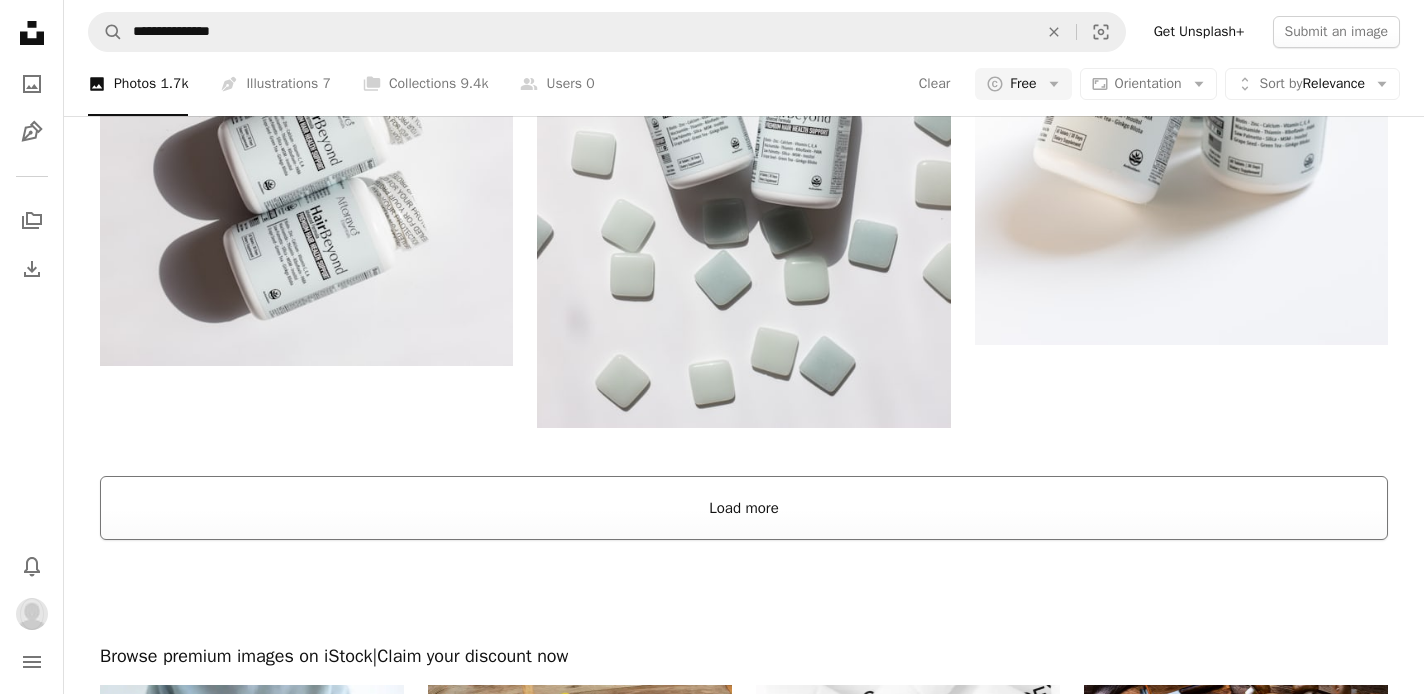 click on "Load more" at bounding box center (744, 508) 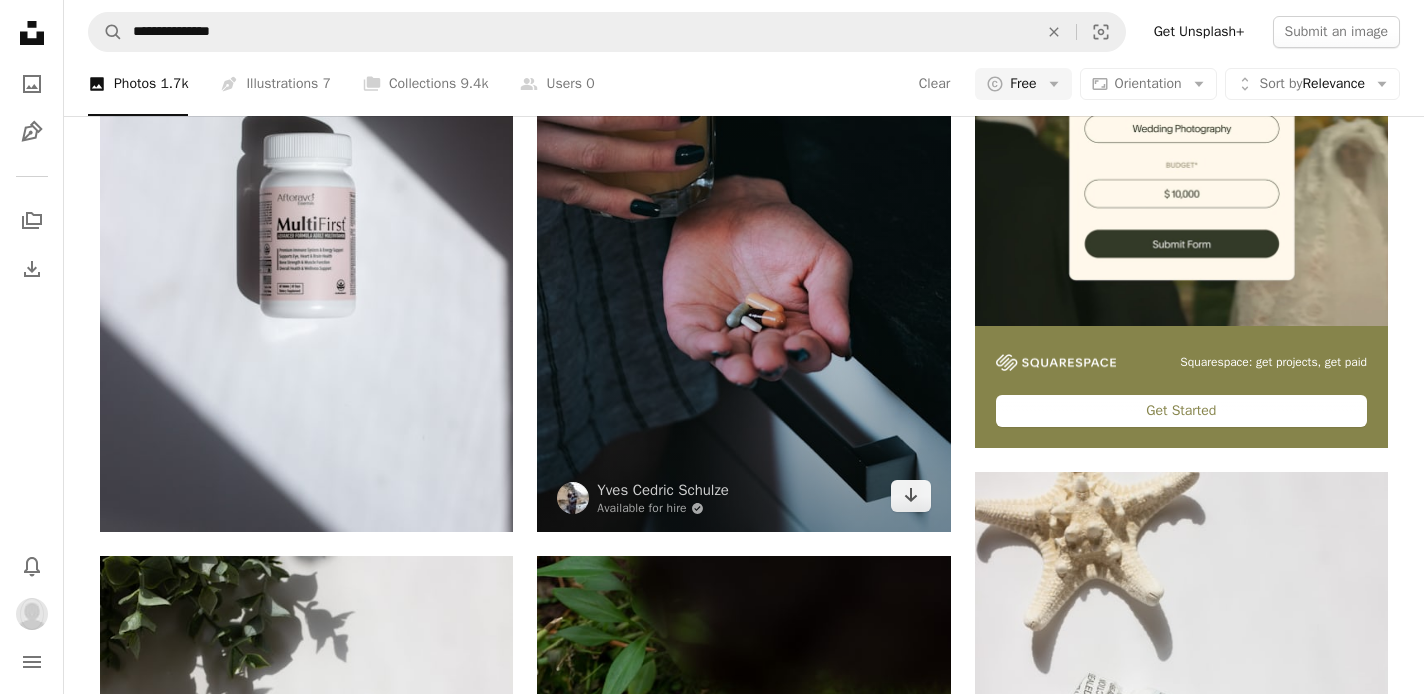 scroll, scrollTop: 0, scrollLeft: 0, axis: both 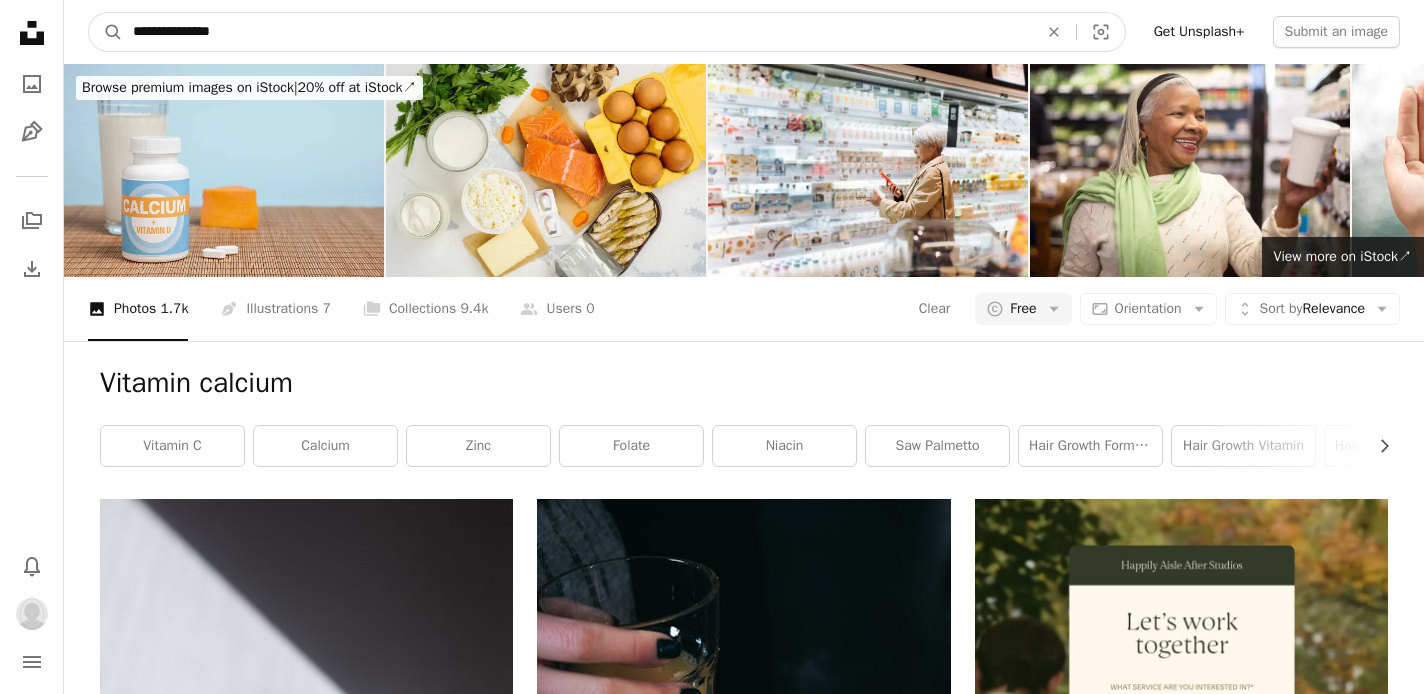 drag, startPoint x: 253, startPoint y: 28, endPoint x: -8, endPoint y: 24, distance: 261.03064 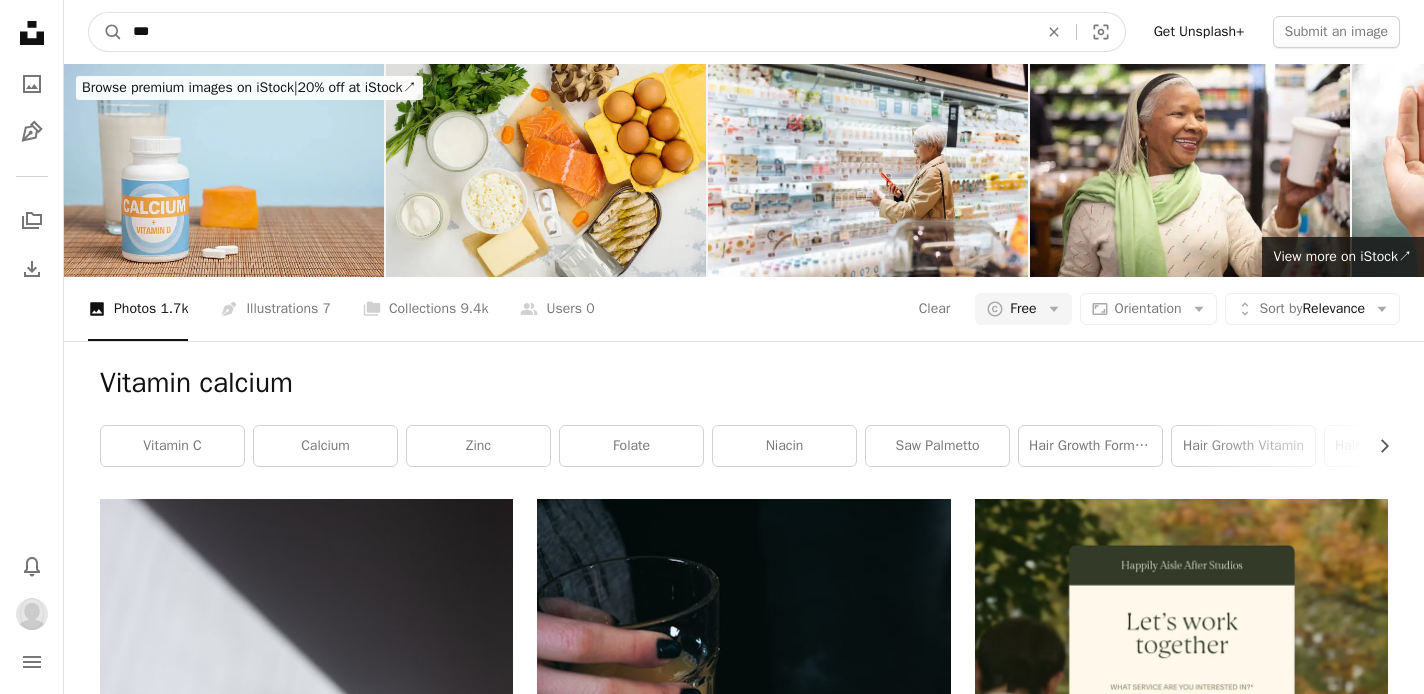 type on "****" 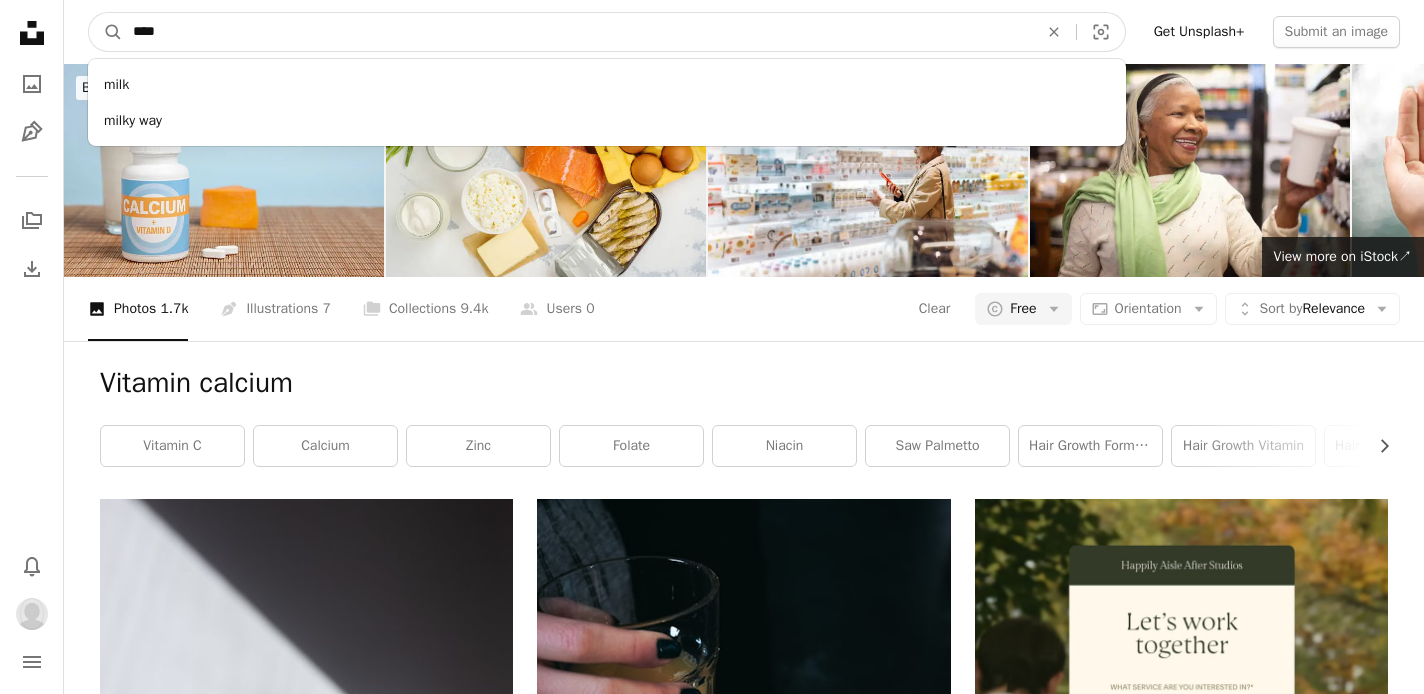 click on "A magnifying glass" at bounding box center (106, 32) 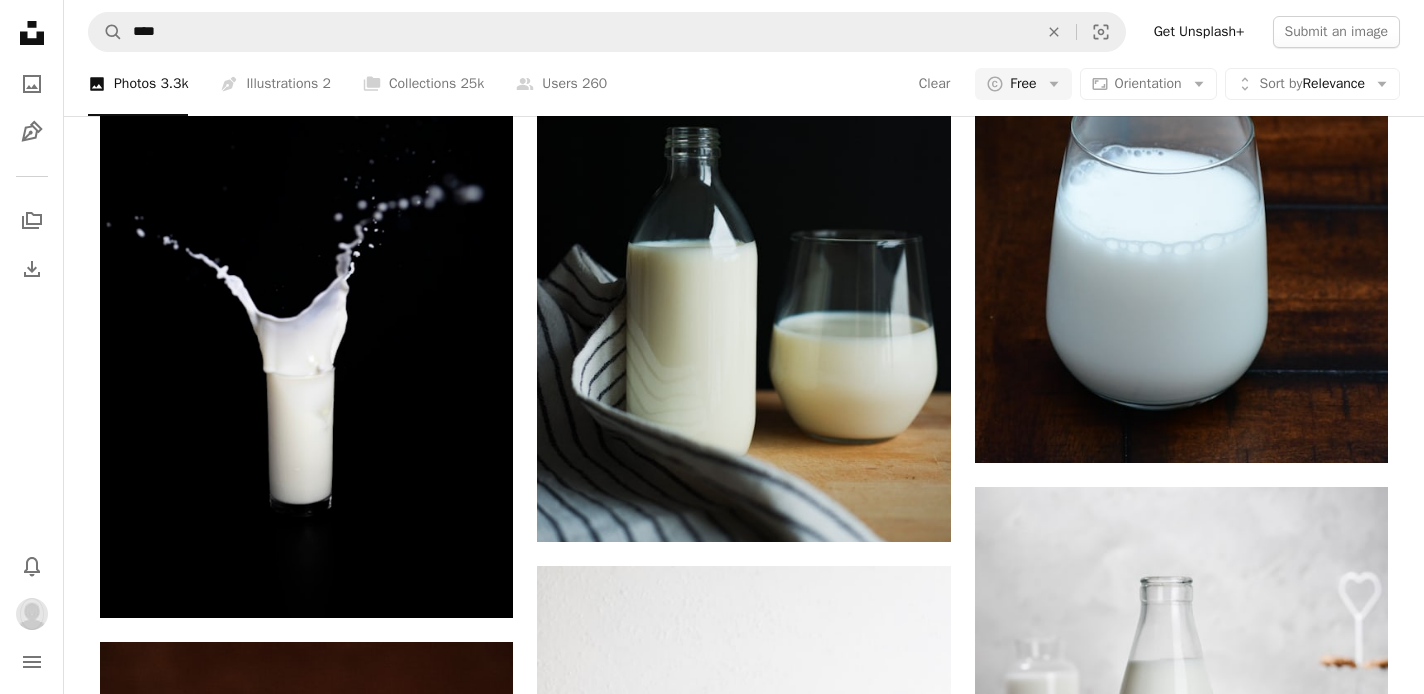 scroll, scrollTop: 1495, scrollLeft: 0, axis: vertical 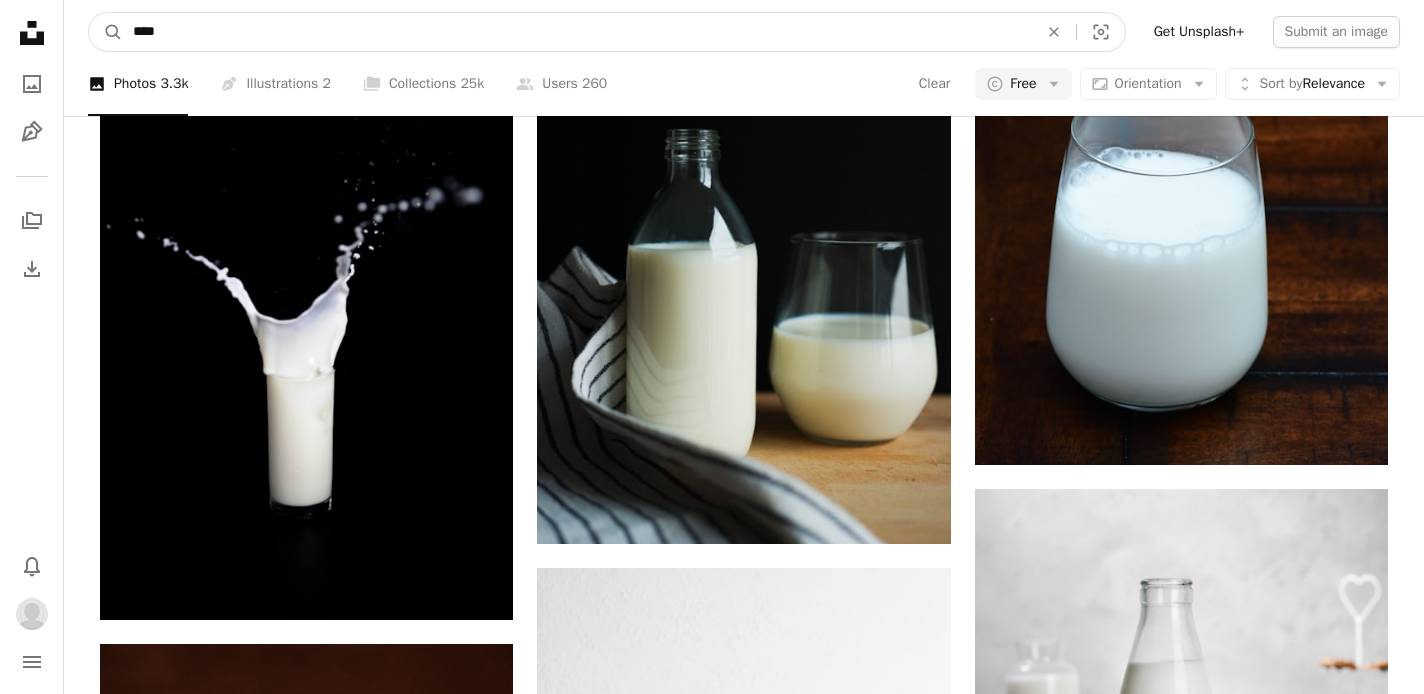 click on "****" at bounding box center [577, 32] 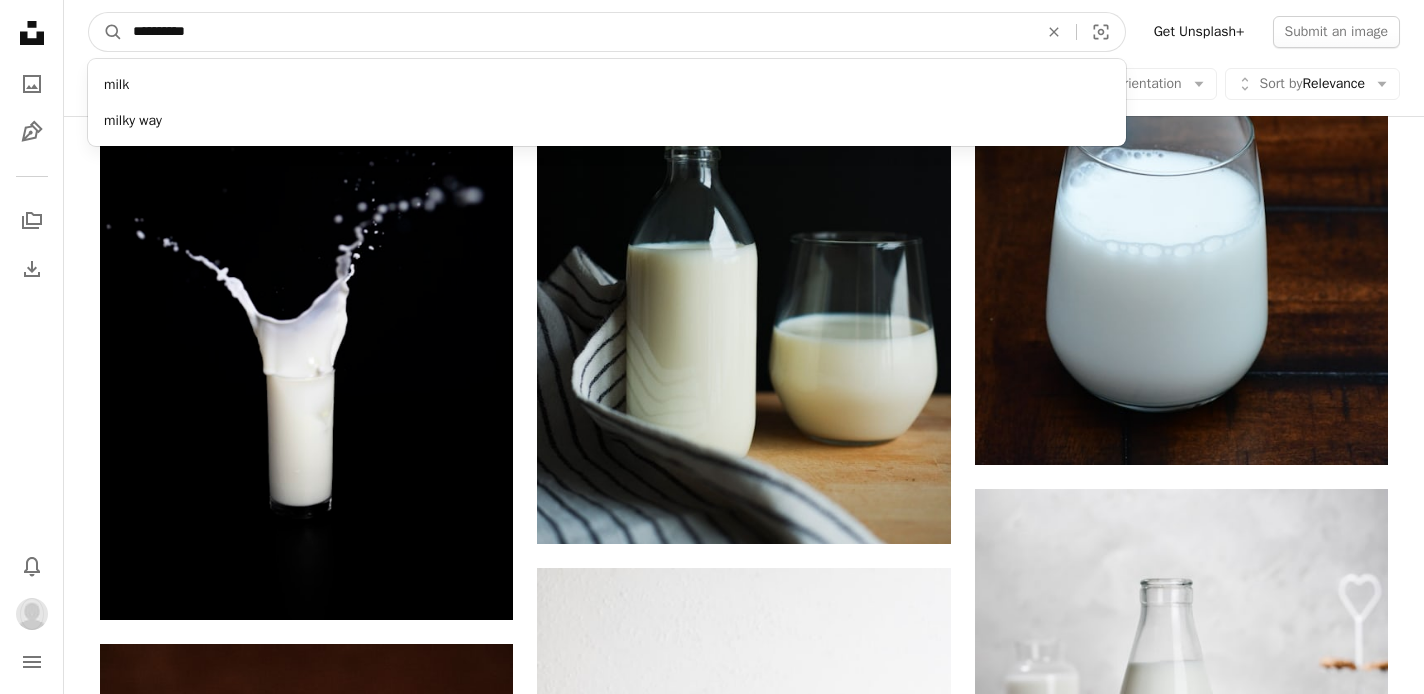 type on "**********" 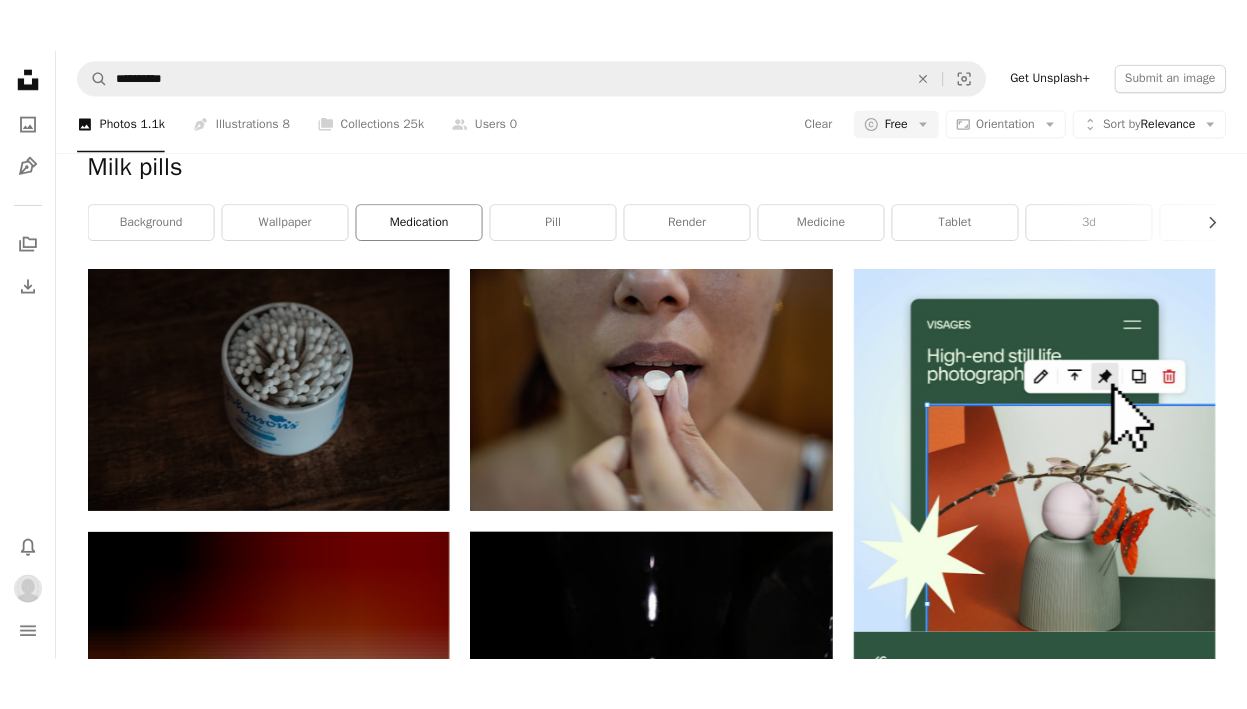 scroll, scrollTop: 245, scrollLeft: 0, axis: vertical 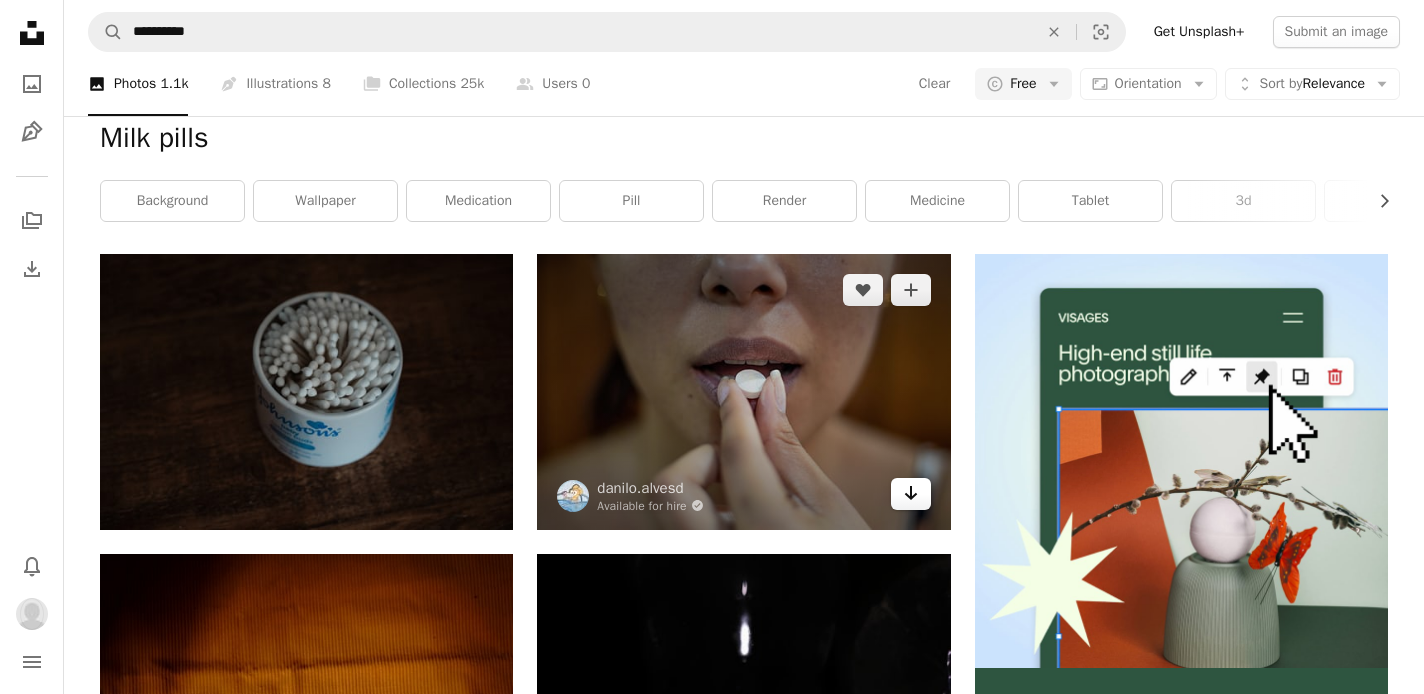 click on "Arrow pointing down" 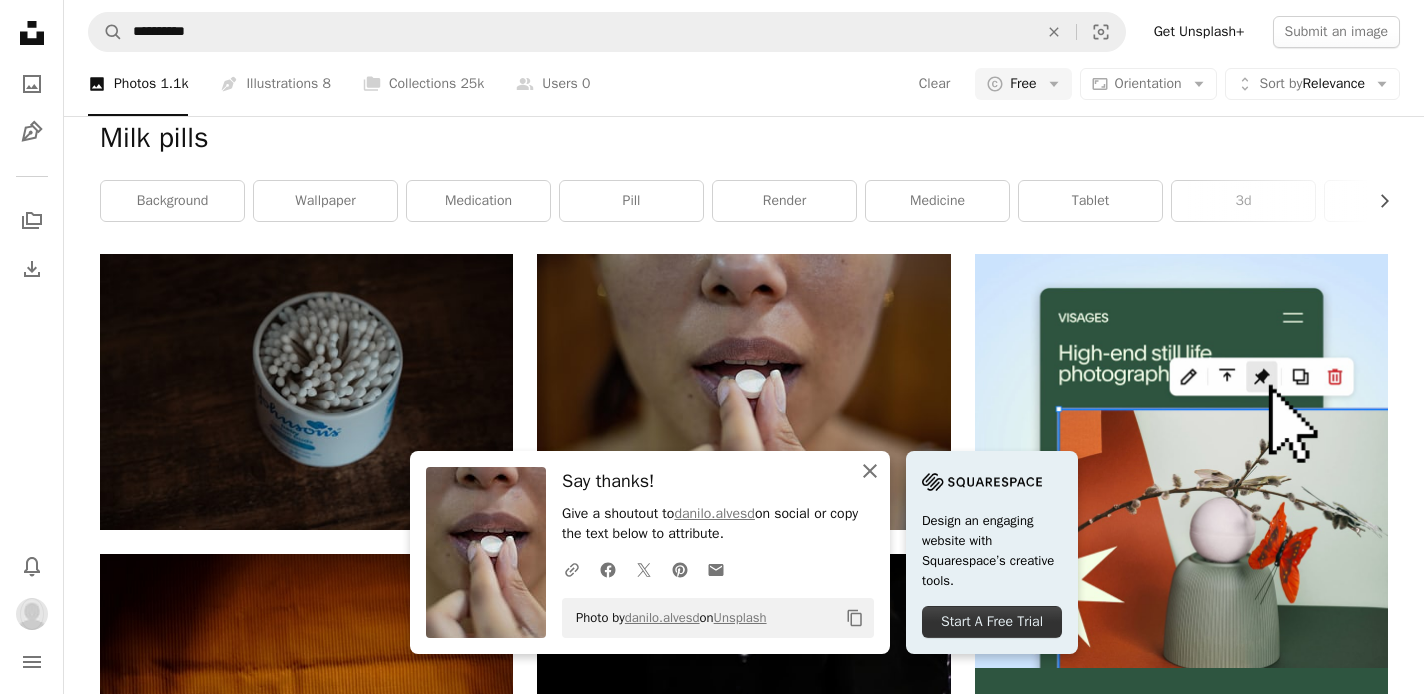 click 